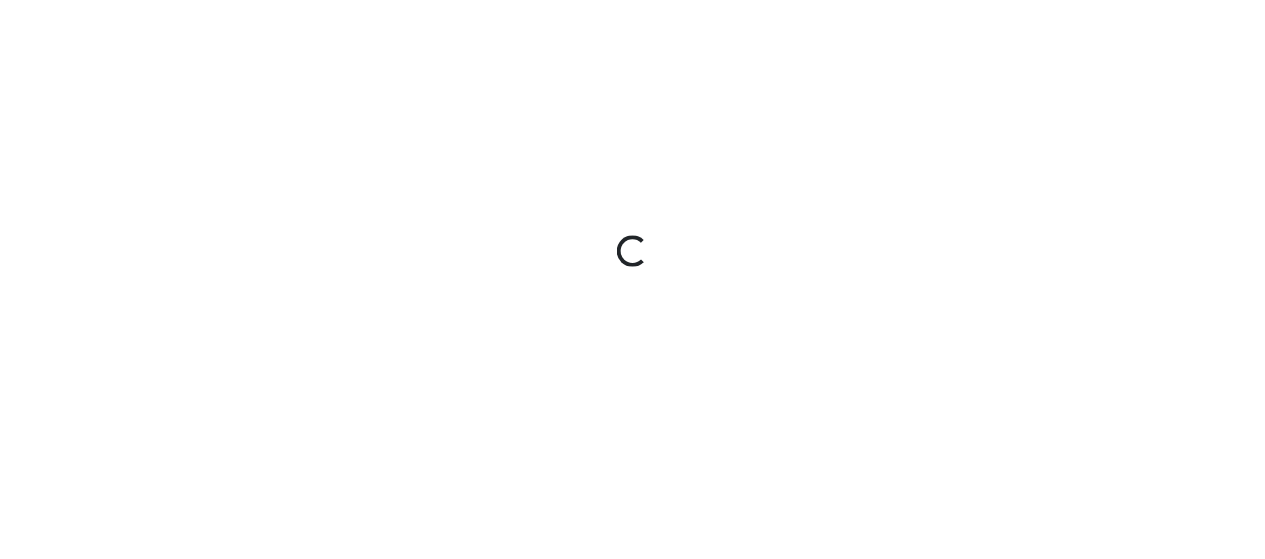 scroll, scrollTop: 0, scrollLeft: 0, axis: both 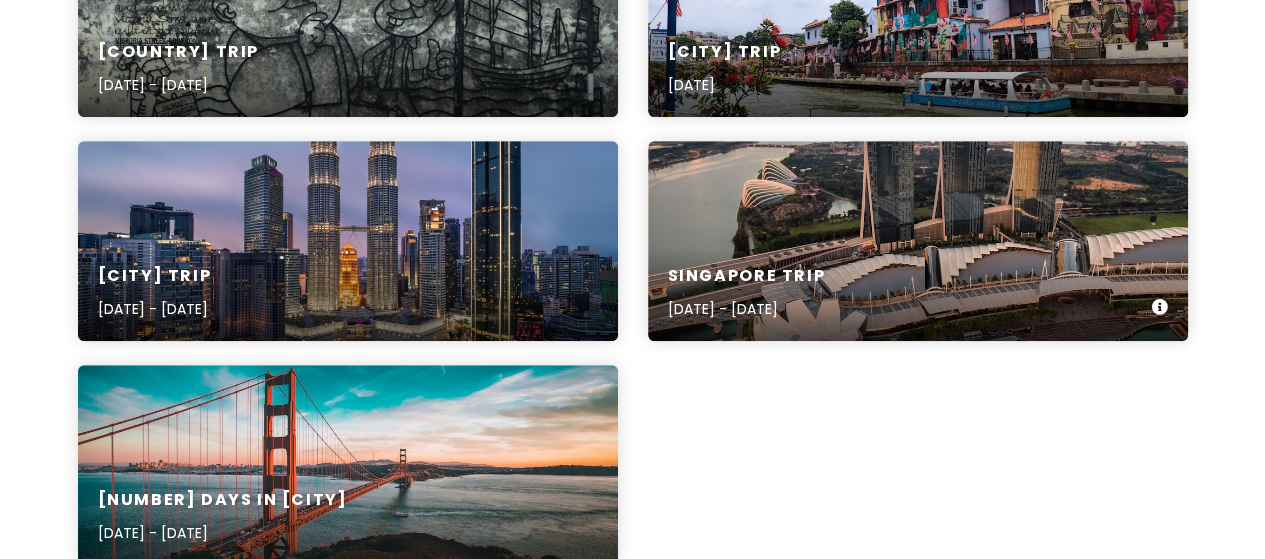 click on "[CITY] Trip [DATE] - [DATE]" at bounding box center [918, 293] 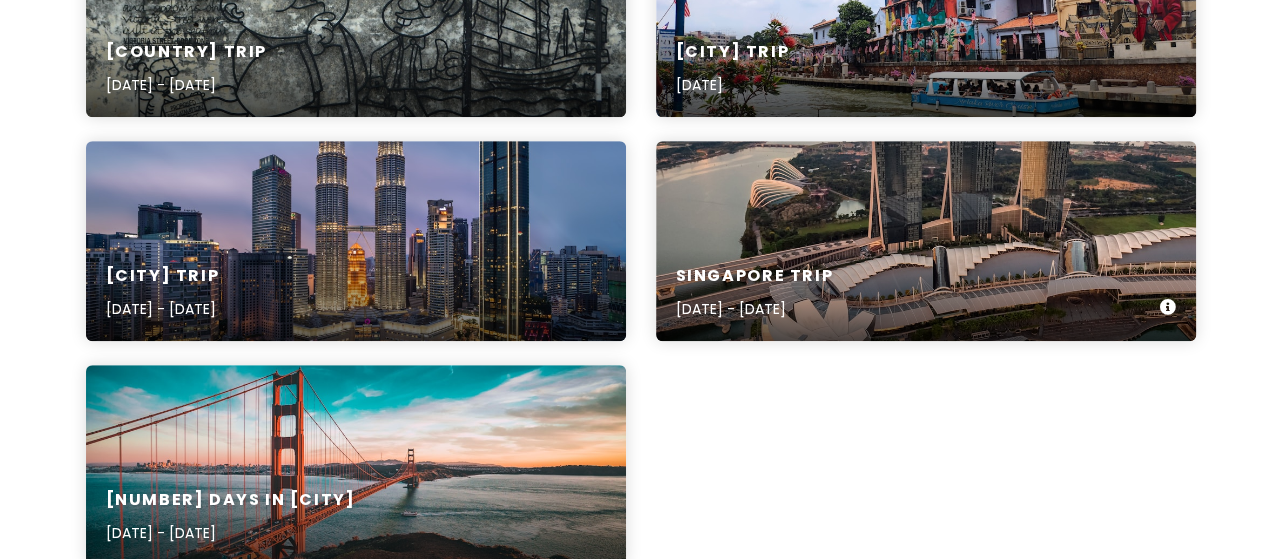 scroll, scrollTop: 0, scrollLeft: 0, axis: both 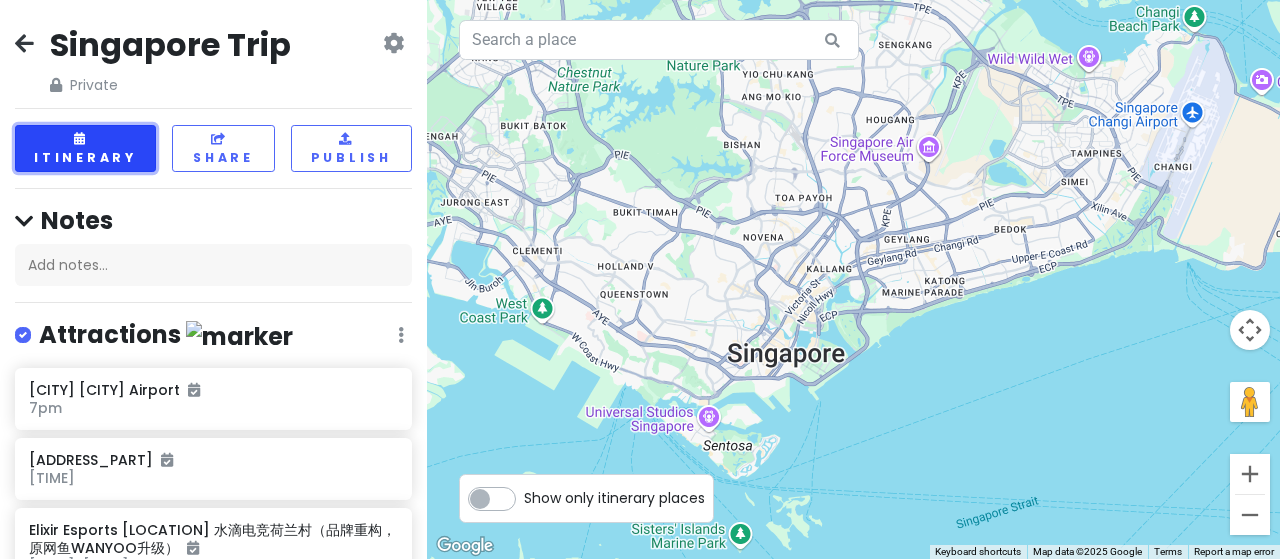 click on "Itinerary" at bounding box center (85, 148) 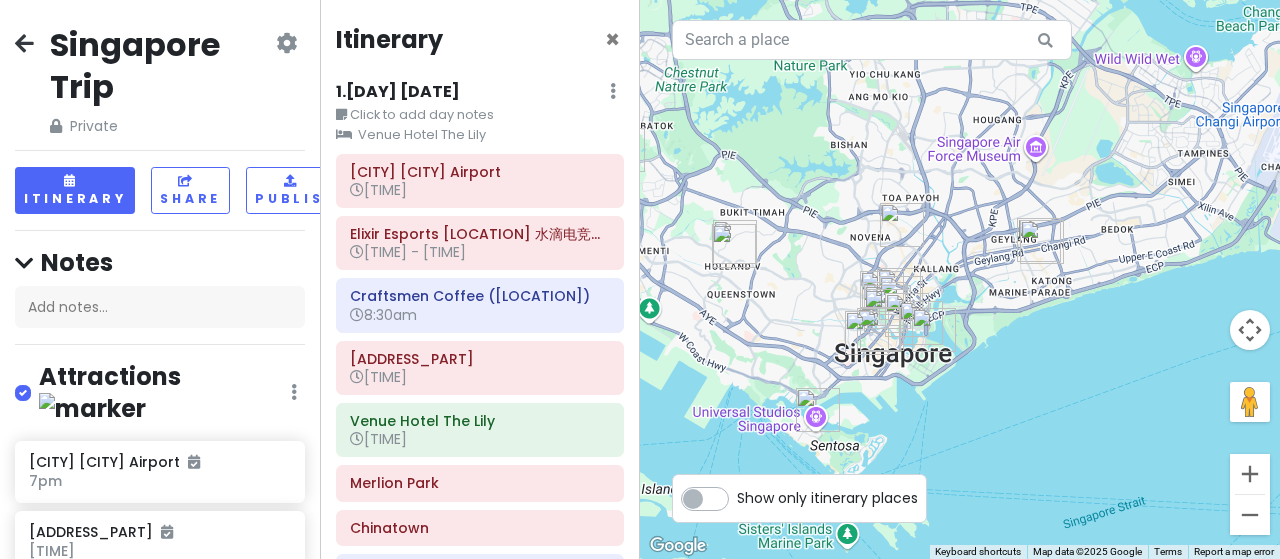 click on "Show only itinerary places" at bounding box center (827, 494) 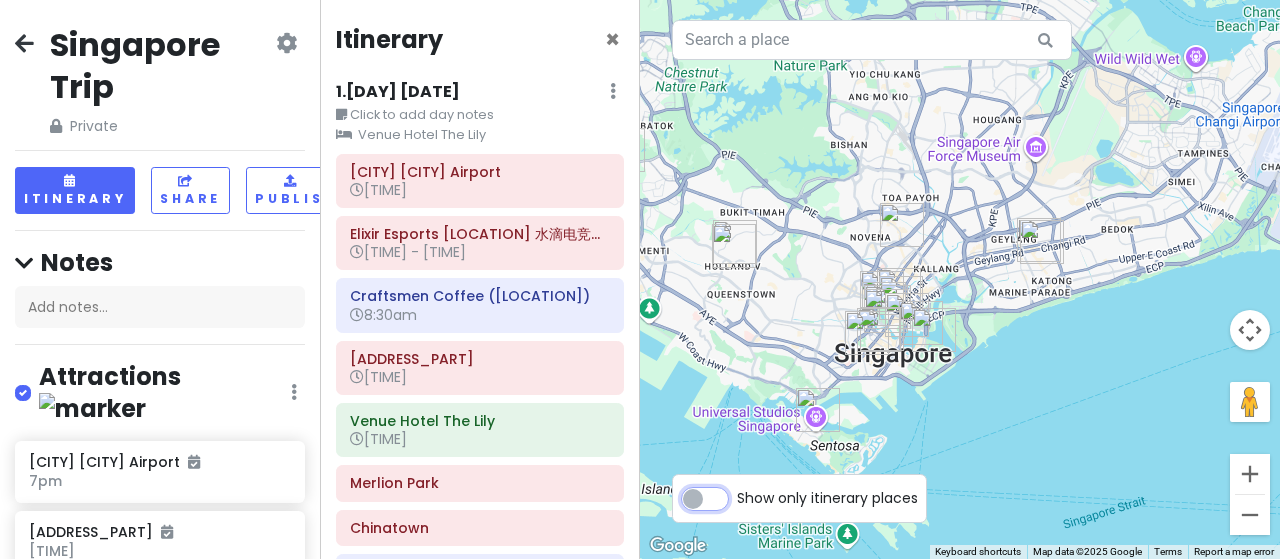 click on "Show only itinerary places" at bounding box center (743, 488) 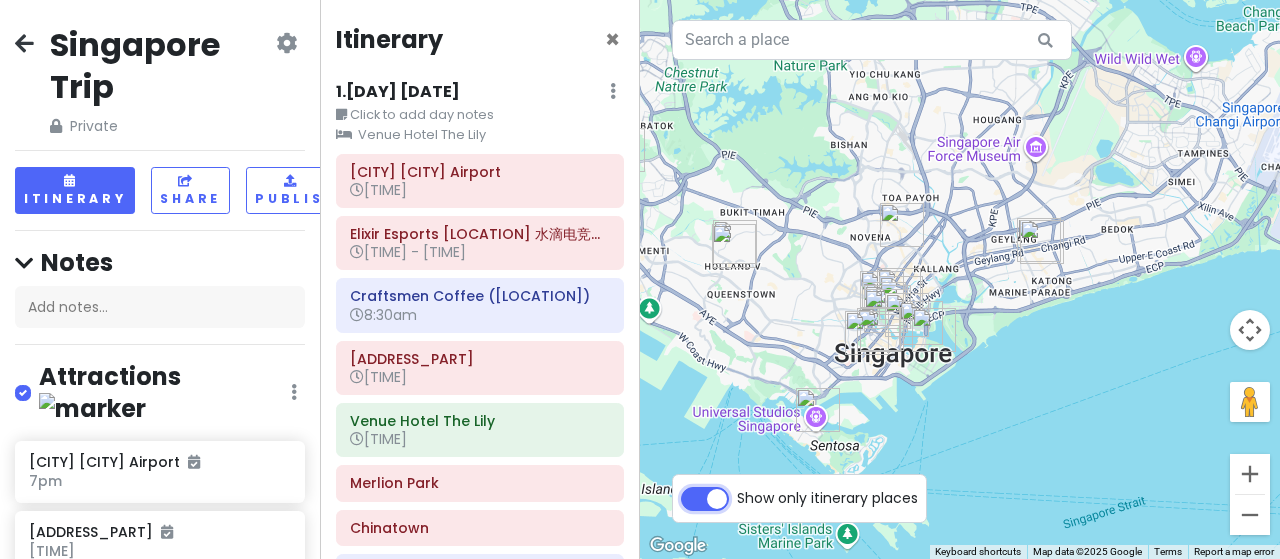 checkbox on "true" 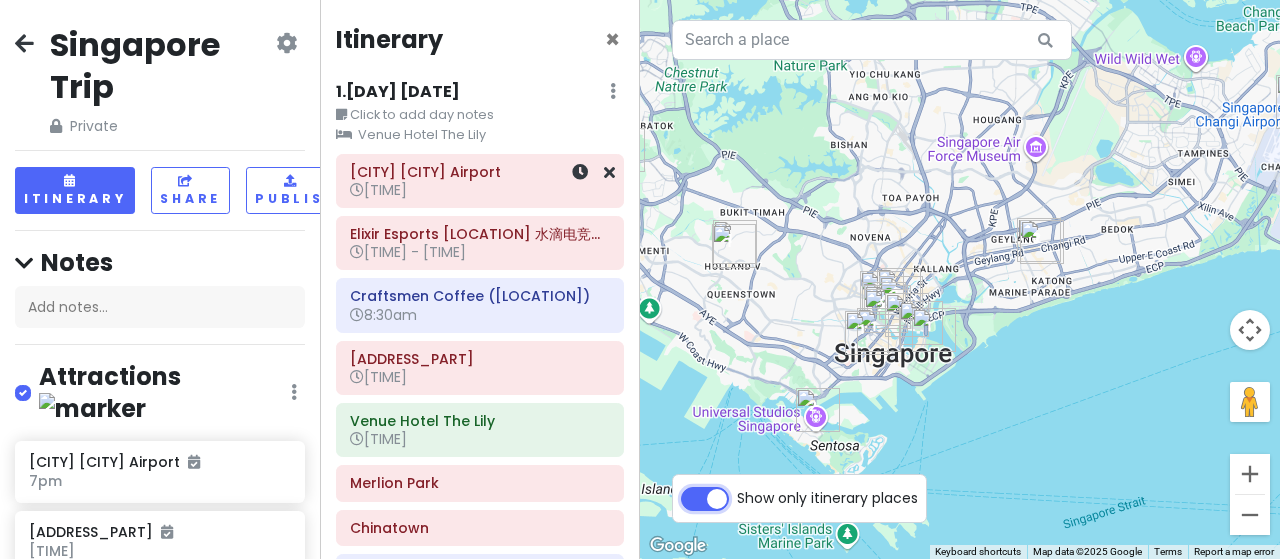 click on "[TIME]" at bounding box center [480, 190] 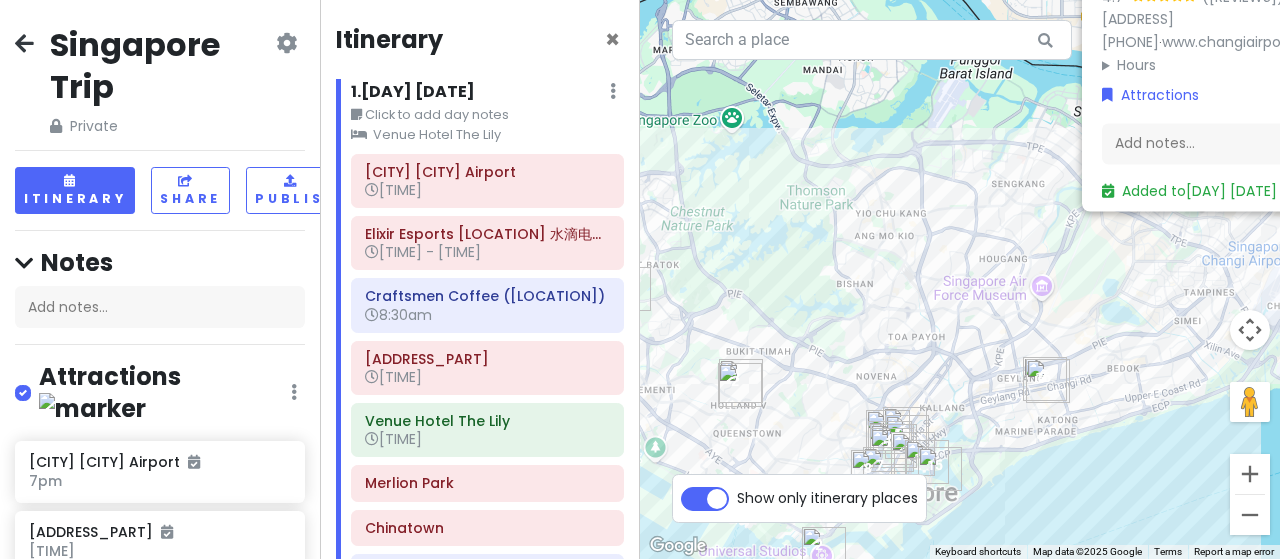 drag, startPoint x: 760, startPoint y: 431, endPoint x: 1084, endPoint y: 248, distance: 372.10886 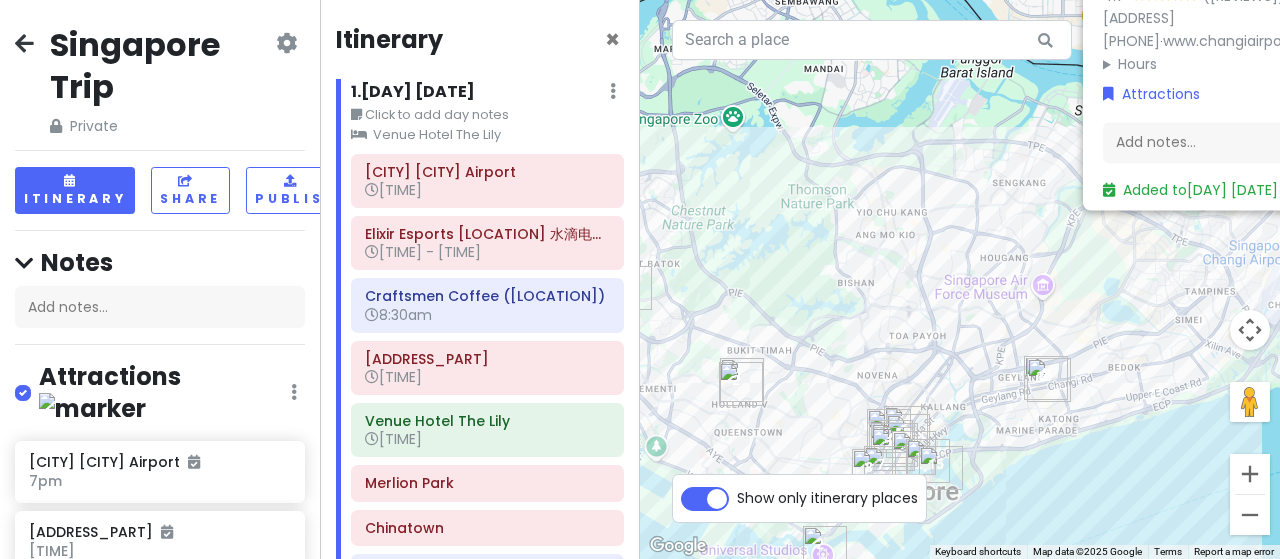 click at bounding box center [741, 384] 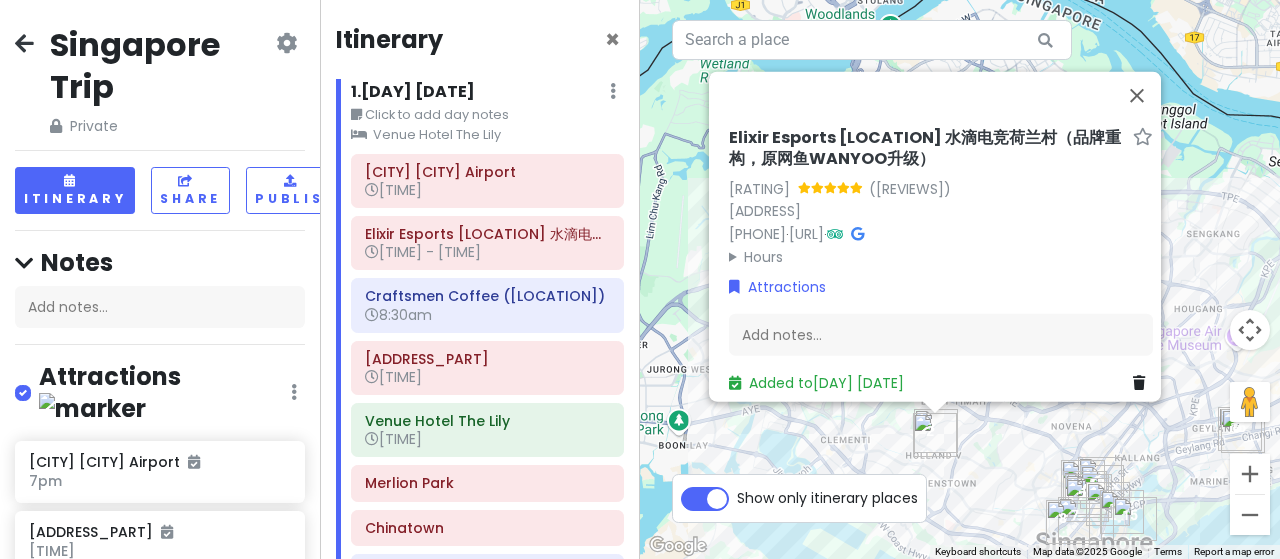click on "[BRAND] ([LOCATION]) [RATING] &nbsp;&nbsp;&nbsp;&nbsp; ([REVIEWS]) [ADDRESS] +[PHONE] &nbsp;&nbsp;&nbsp;&nbsp; [URL] &nbsp;&nbsp;&nbsp;&nbsp; Hours Monday Open 24 hours Tuesday Open 24 hours Wednesday Open 24 hours Thursday Open 24 hours Friday Open 24 hours Saturday Open 24 hours Sunday Open 24 hours Attractions Add notes... Added to [DATE]" at bounding box center (960, 279) 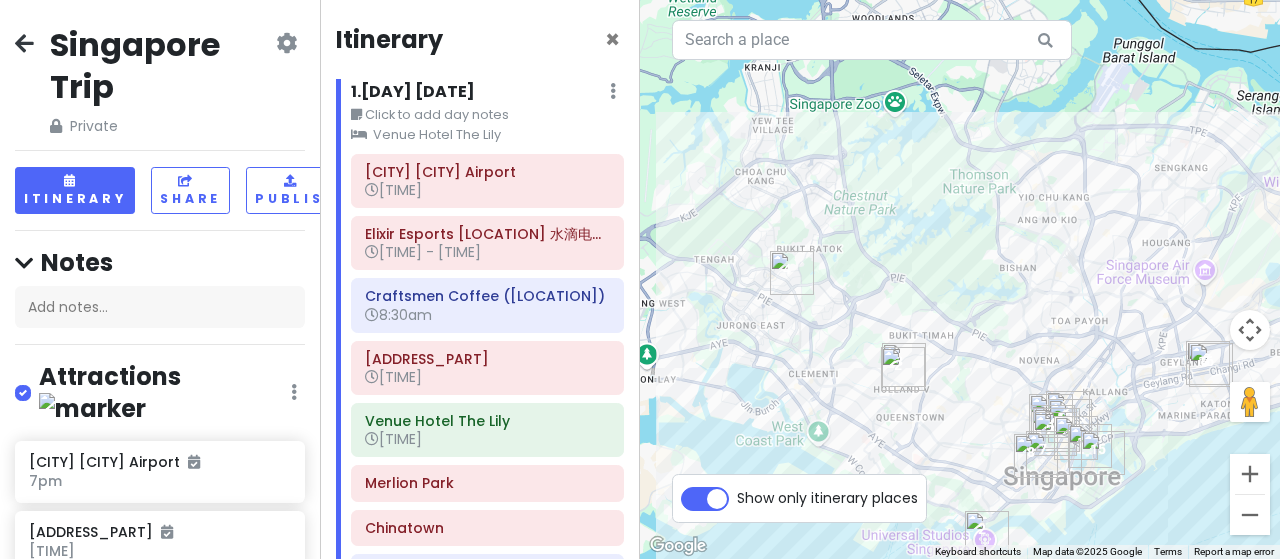 drag, startPoint x: 1043, startPoint y: 435, endPoint x: 984, endPoint y: 335, distance: 116.10771 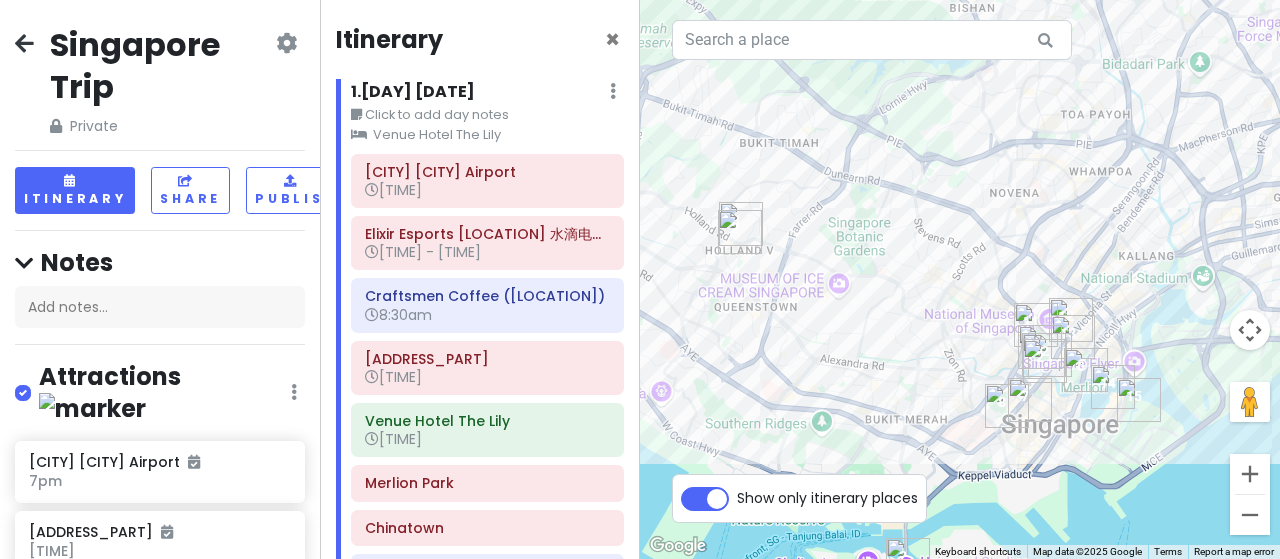 drag, startPoint x: 811, startPoint y: 365, endPoint x: 910, endPoint y: 285, distance: 127.28315 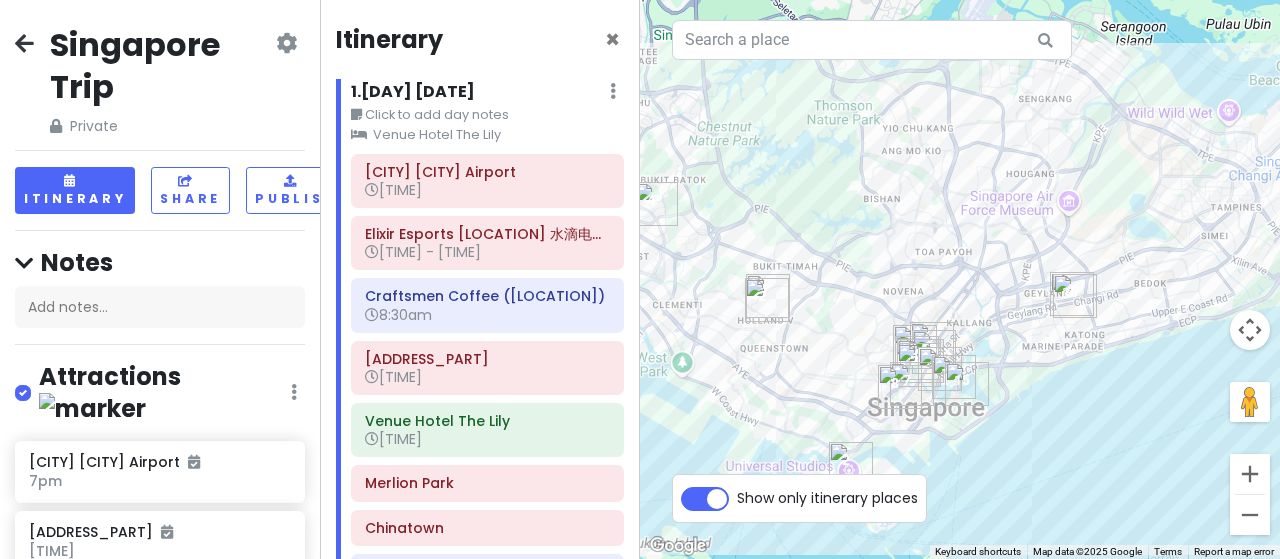 drag, startPoint x: 881, startPoint y: 286, endPoint x: 817, endPoint y: 357, distance: 95.587654 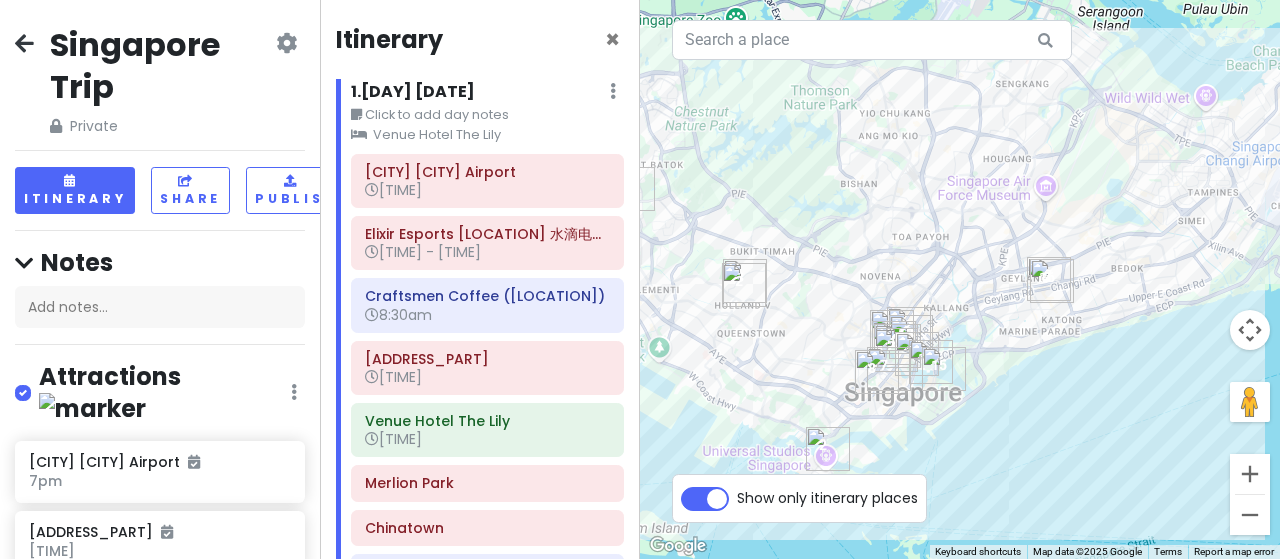 drag, startPoint x: 800, startPoint y: 351, endPoint x: 776, endPoint y: 357, distance: 24.738634 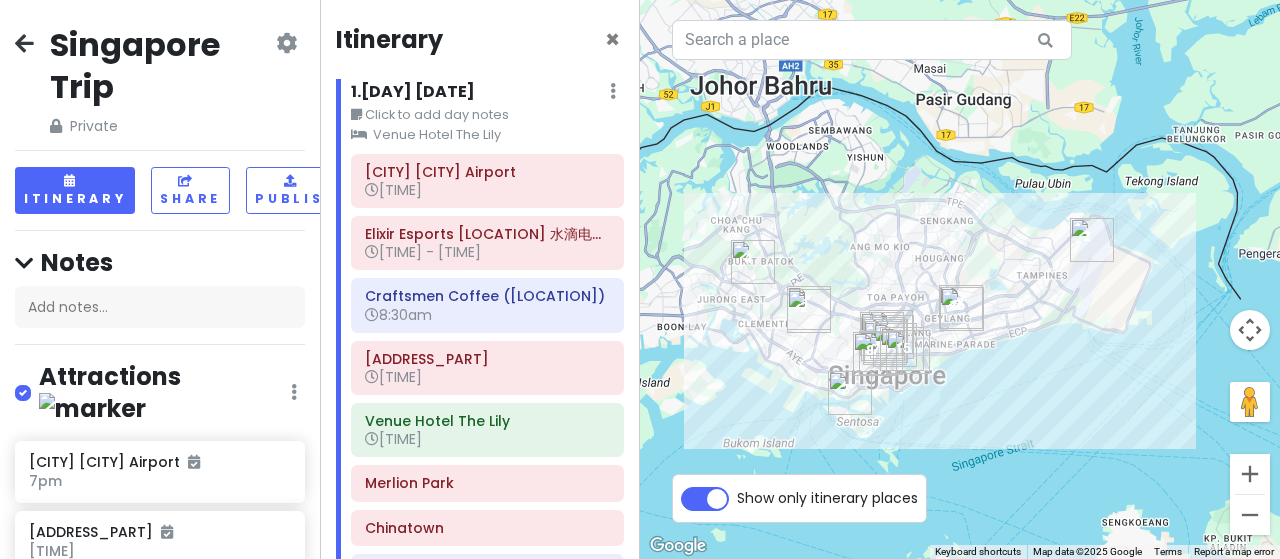 drag, startPoint x: 776, startPoint y: 357, endPoint x: 852, endPoint y: 353, distance: 76.105194 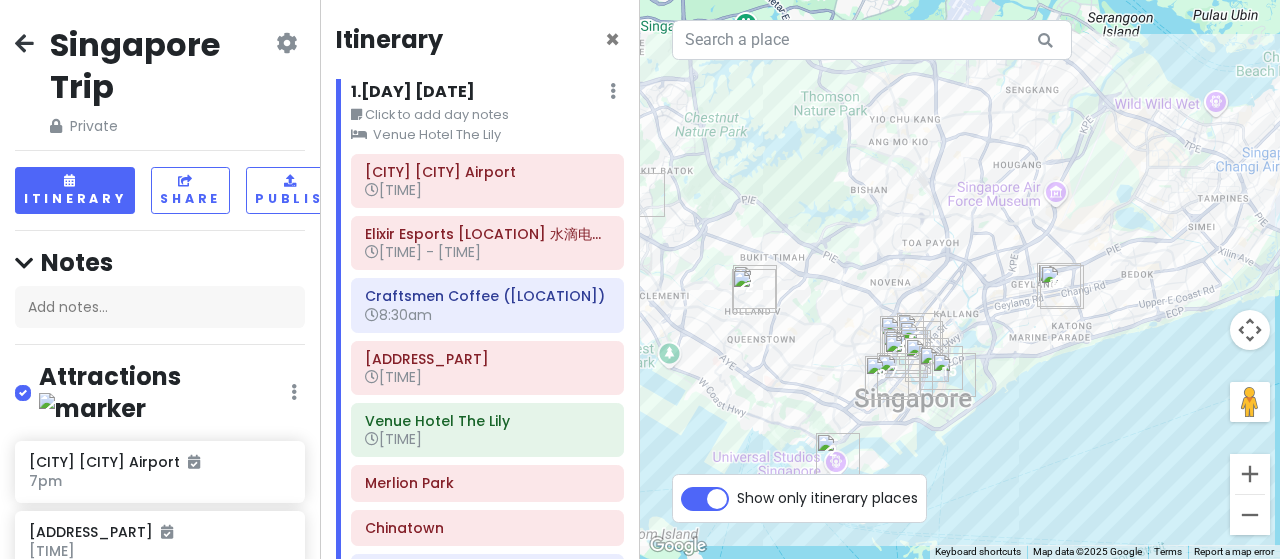 drag, startPoint x: 916, startPoint y: 360, endPoint x: 838, endPoint y: 371, distance: 78.77182 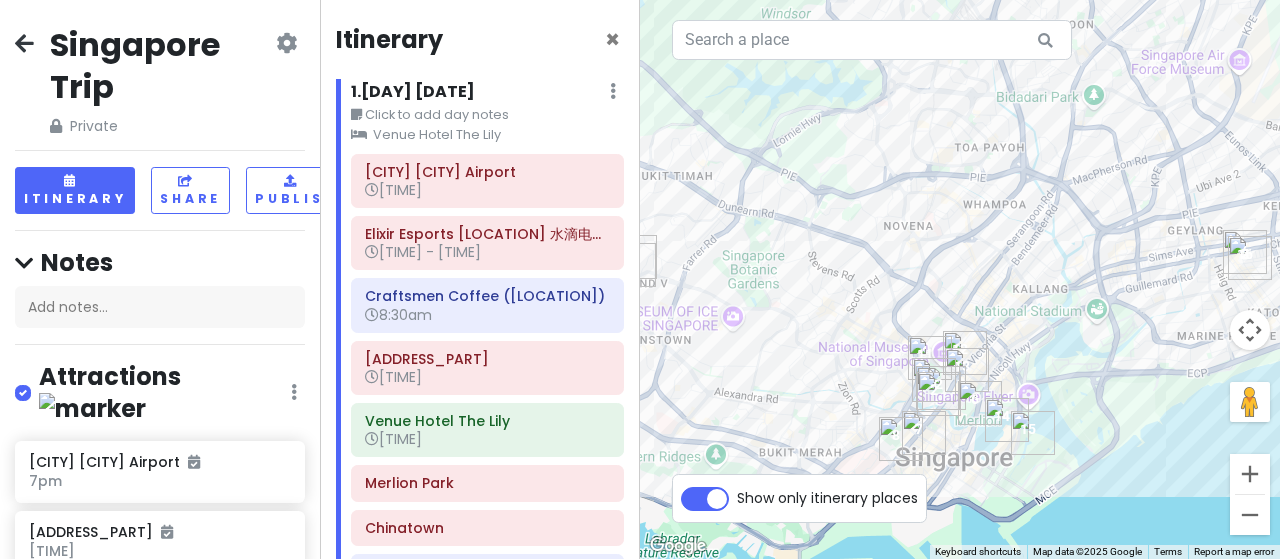 drag, startPoint x: 1201, startPoint y: 337, endPoint x: 983, endPoint y: 337, distance: 218 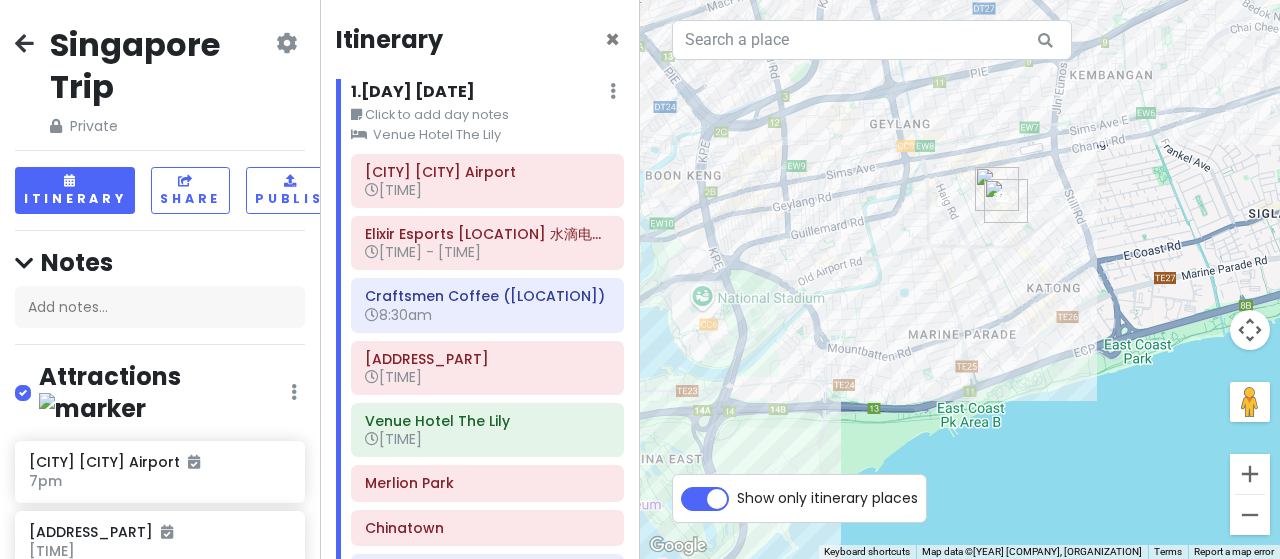 drag, startPoint x: 956, startPoint y: 289, endPoint x: 956, endPoint y: 357, distance: 68 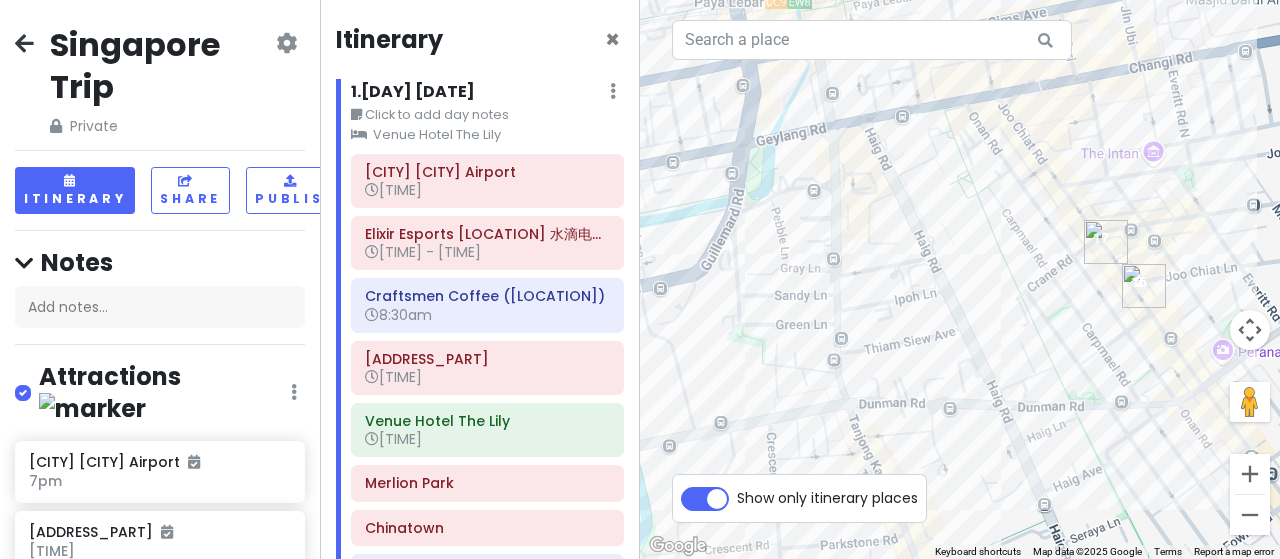 drag, startPoint x: 1121, startPoint y: 293, endPoint x: 1085, endPoint y: 293, distance: 36 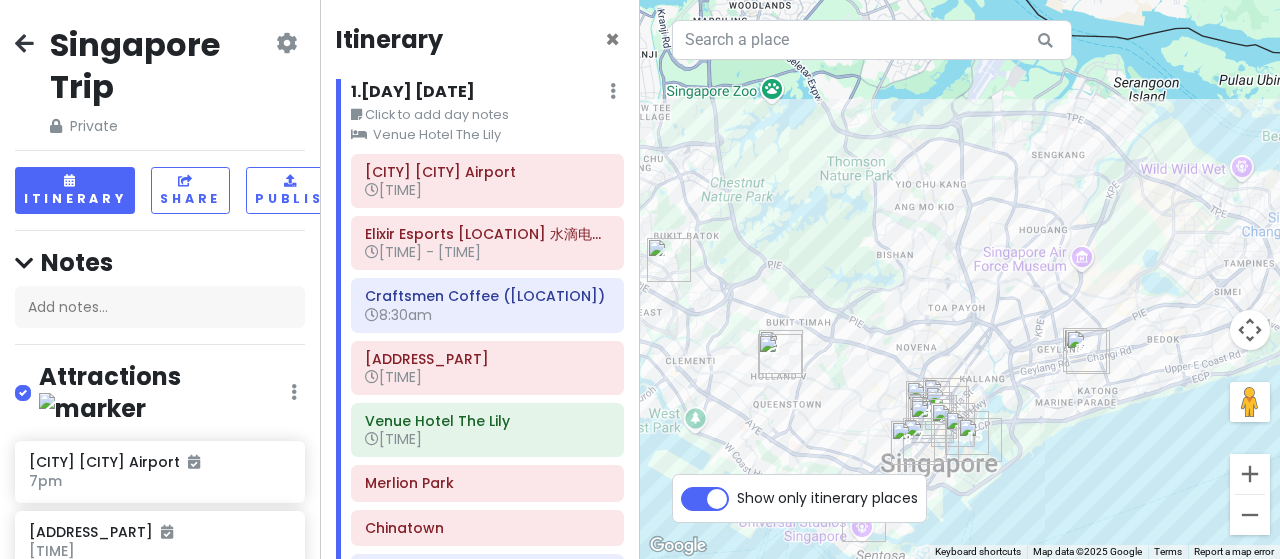 drag, startPoint x: 1074, startPoint y: 395, endPoint x: 1026, endPoint y: 299, distance: 107.33126 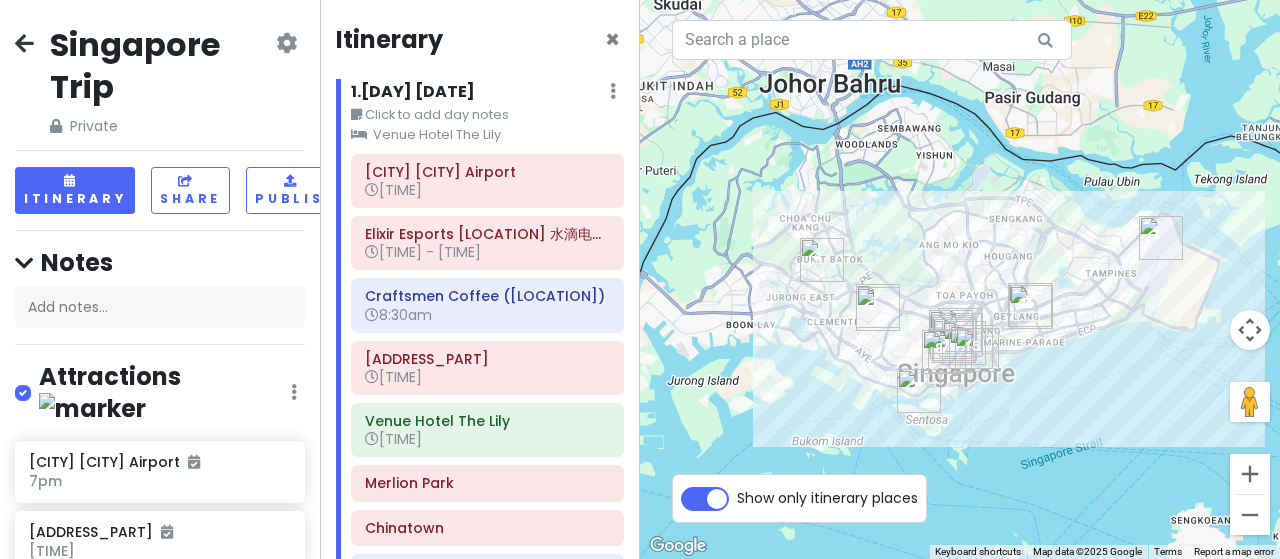 drag, startPoint x: 1084, startPoint y: 353, endPoint x: 1064, endPoint y: 379, distance: 32.80244 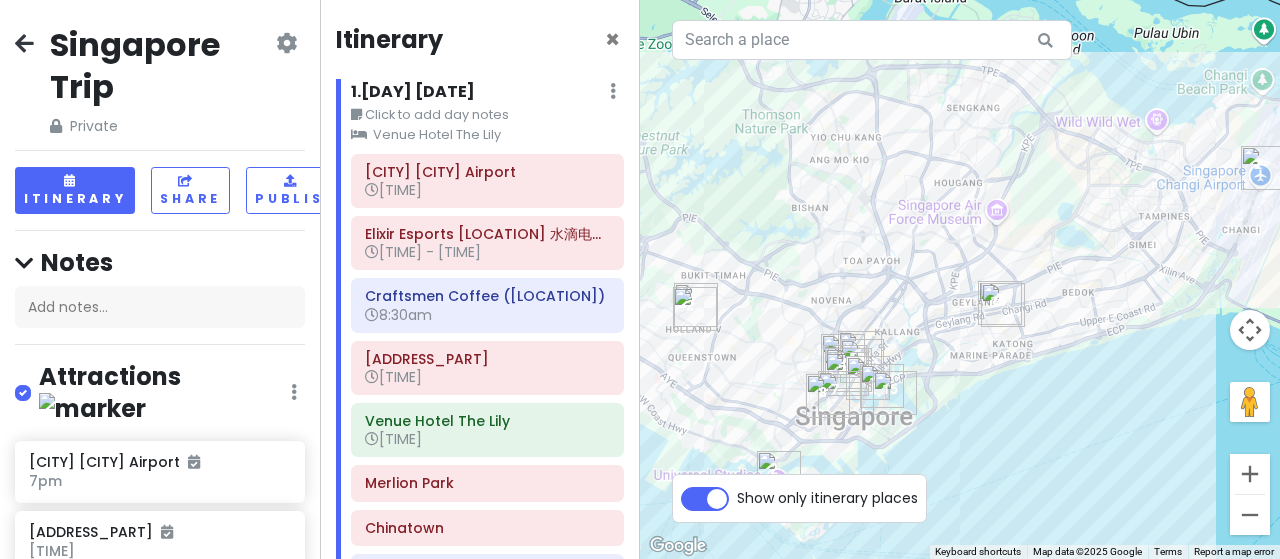 drag, startPoint x: 1024, startPoint y: 385, endPoint x: 1066, endPoint y: 389, distance: 42.190044 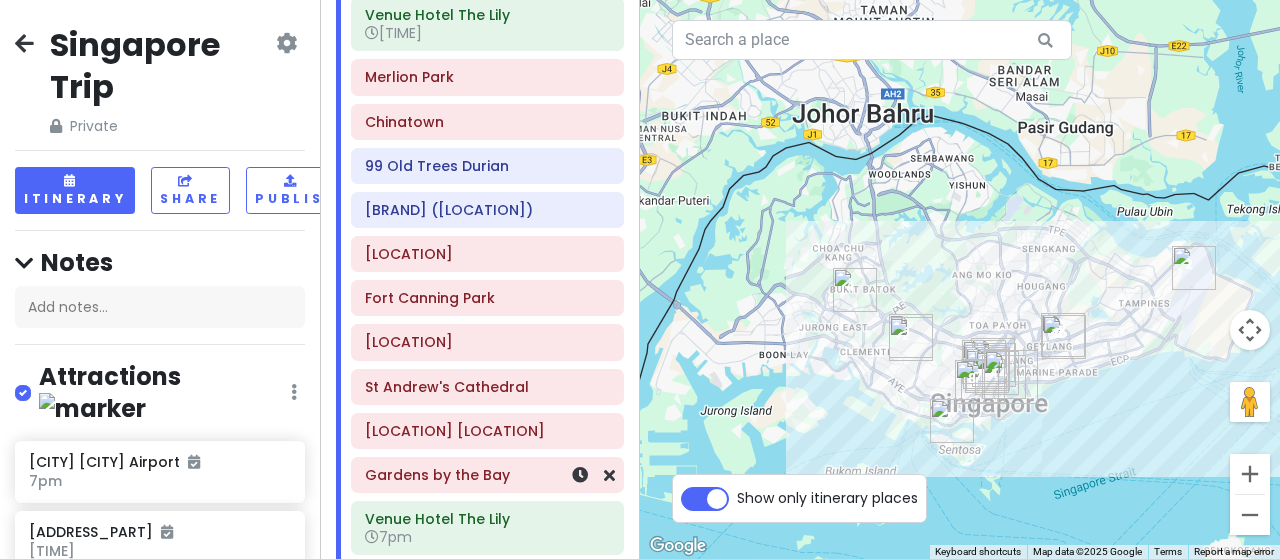scroll, scrollTop: 400, scrollLeft: 0, axis: vertical 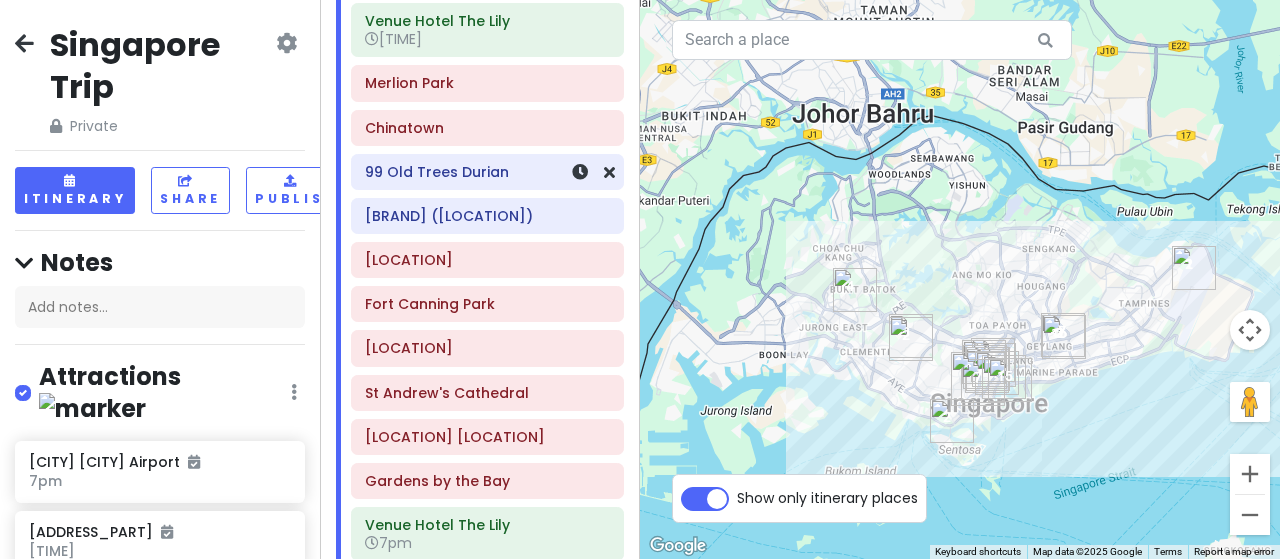click on "99 Old Trees Durian" at bounding box center (487, 172) 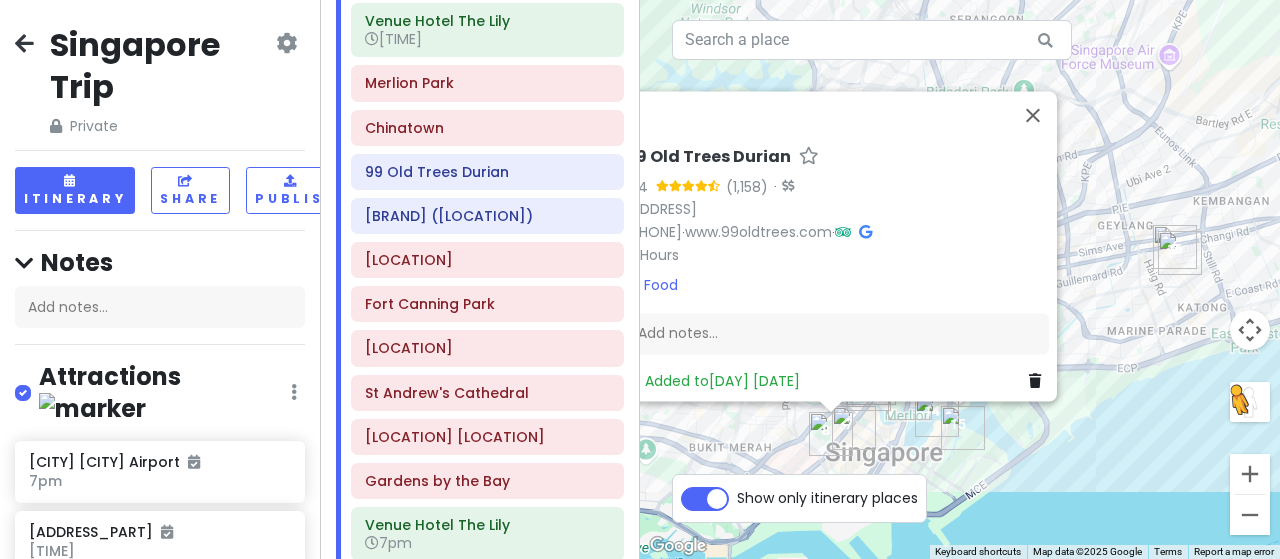 drag, startPoint x: 919, startPoint y: 403, endPoint x: 1260, endPoint y: 421, distance: 341.47473 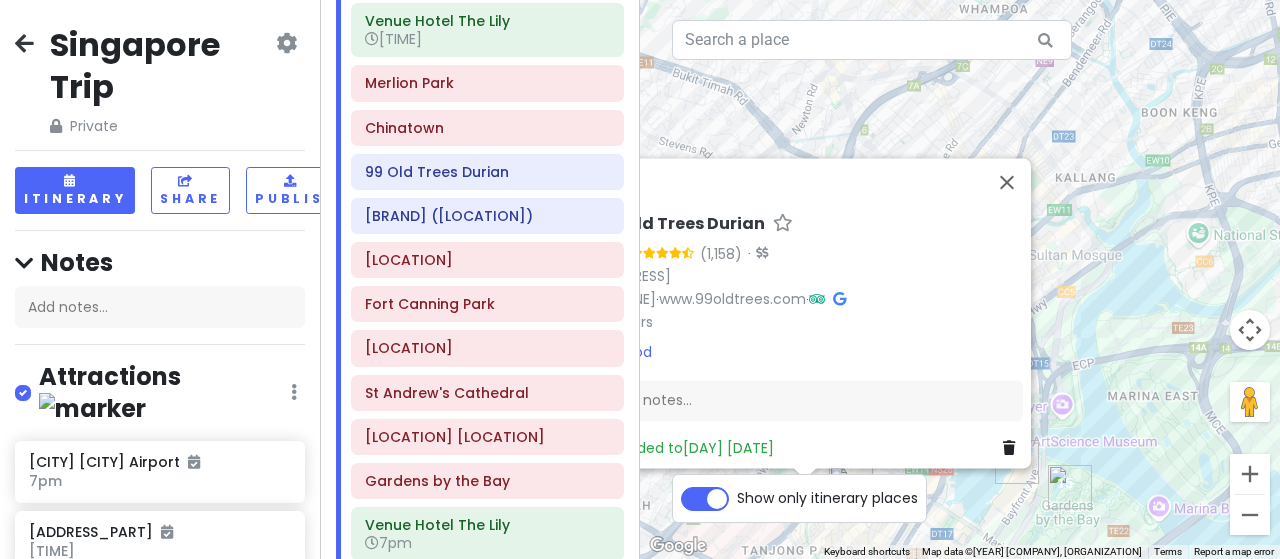 drag, startPoint x: 1014, startPoint y: 520, endPoint x: 1028, endPoint y: 547, distance: 30.413813 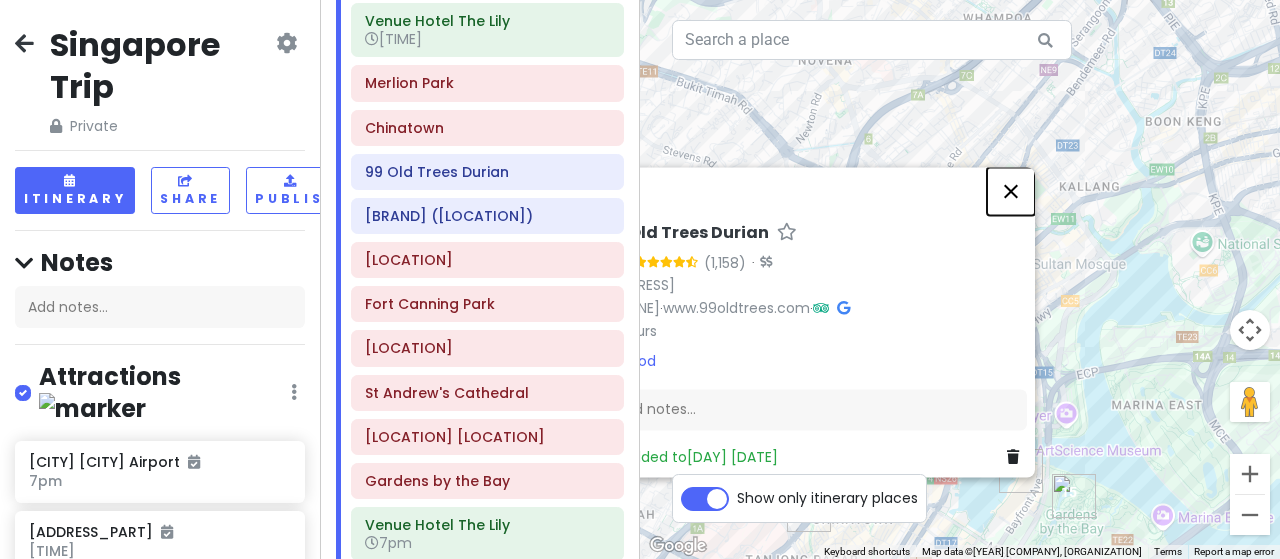 click at bounding box center (1011, 191) 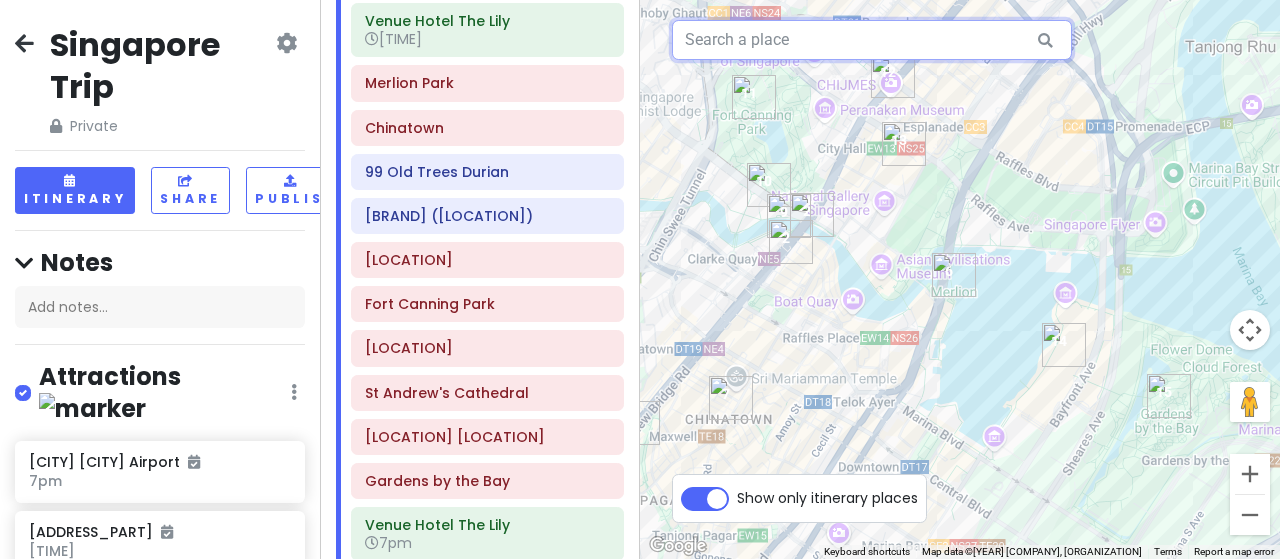 drag, startPoint x: 980, startPoint y: 334, endPoint x: 970, endPoint y: 0, distance: 334.14966 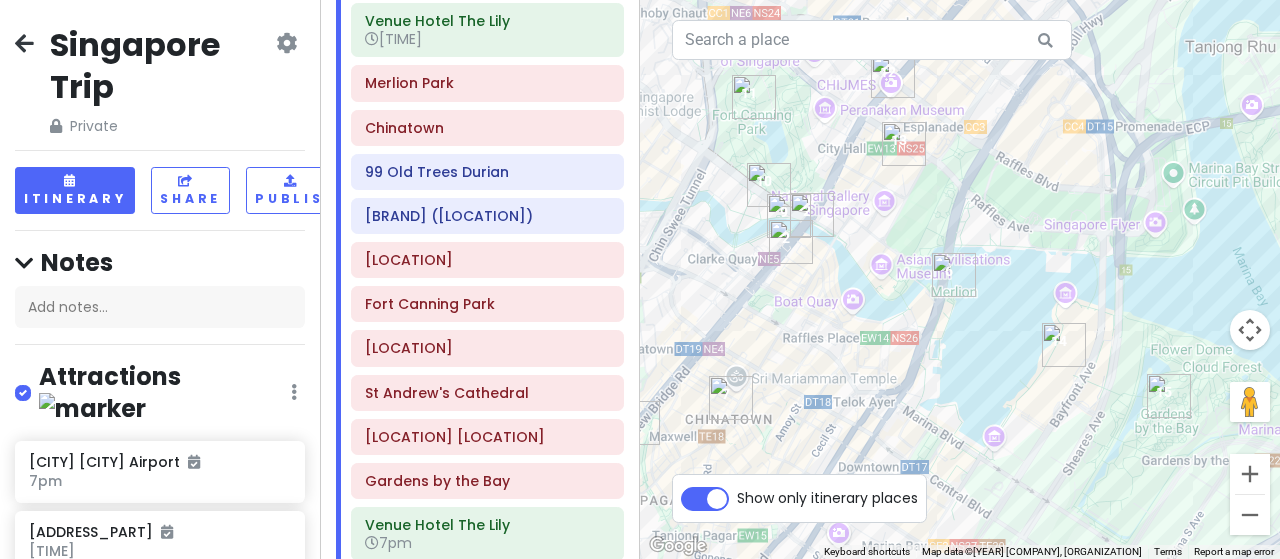 click at bounding box center (960, 279) 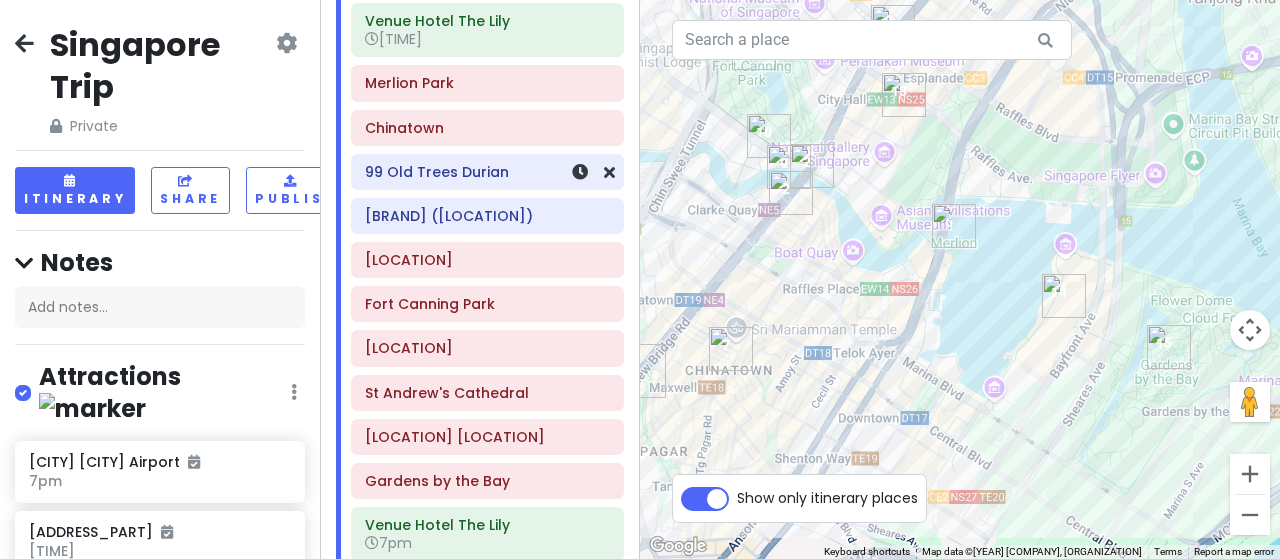 click on "99 Old Trees Durian" at bounding box center [487, 172] 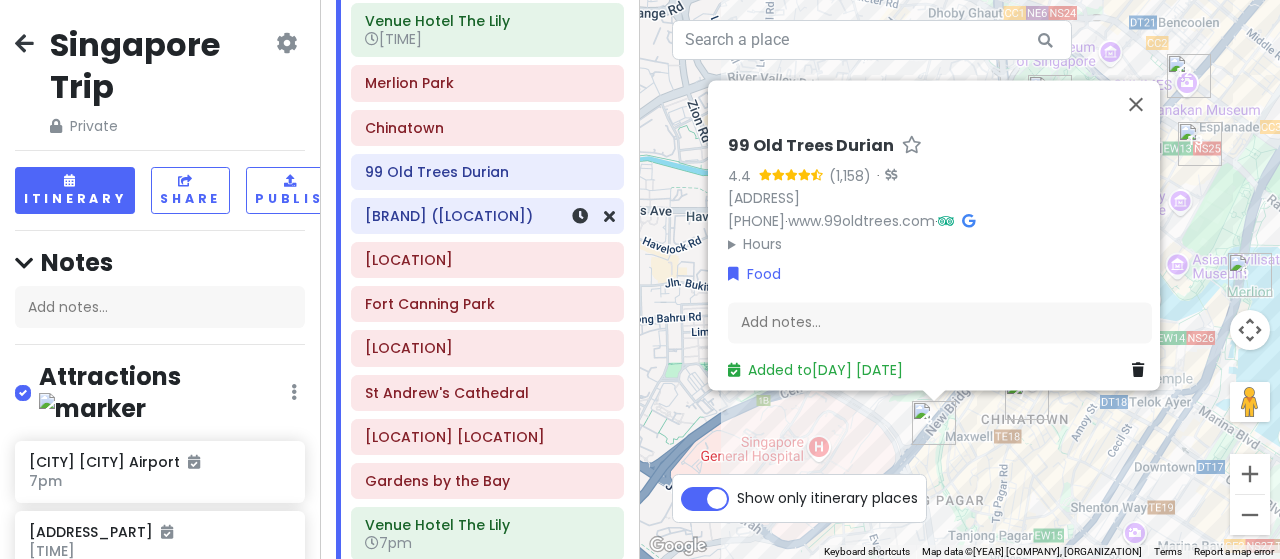 click on "[BRAND] ([LOCATION])" at bounding box center (487, 216) 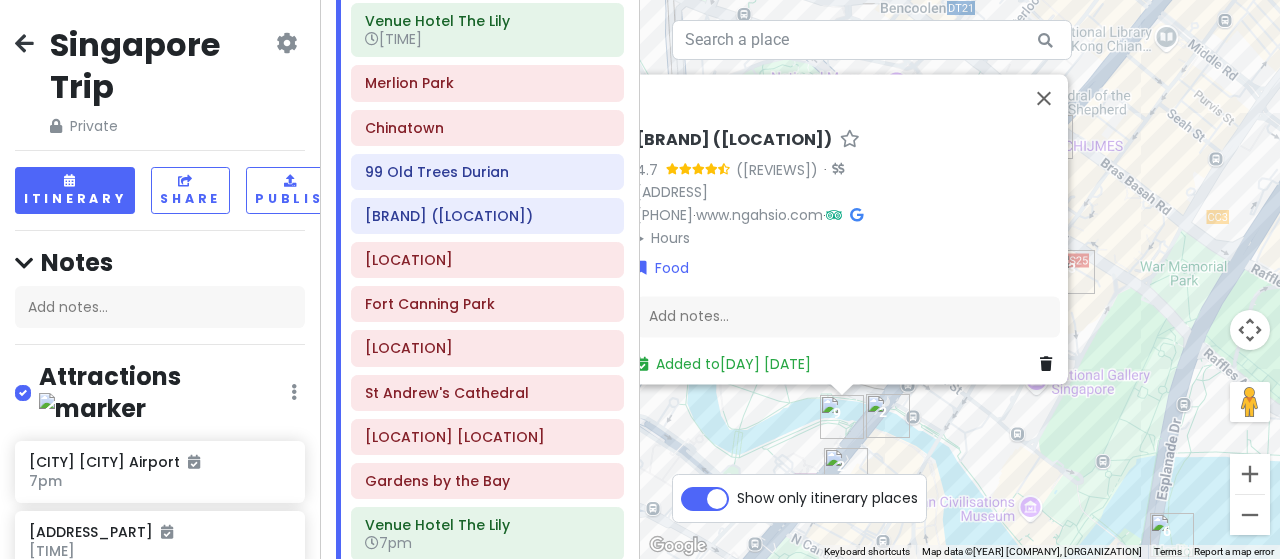 drag, startPoint x: 982, startPoint y: 406, endPoint x: 982, endPoint y: 455, distance: 49 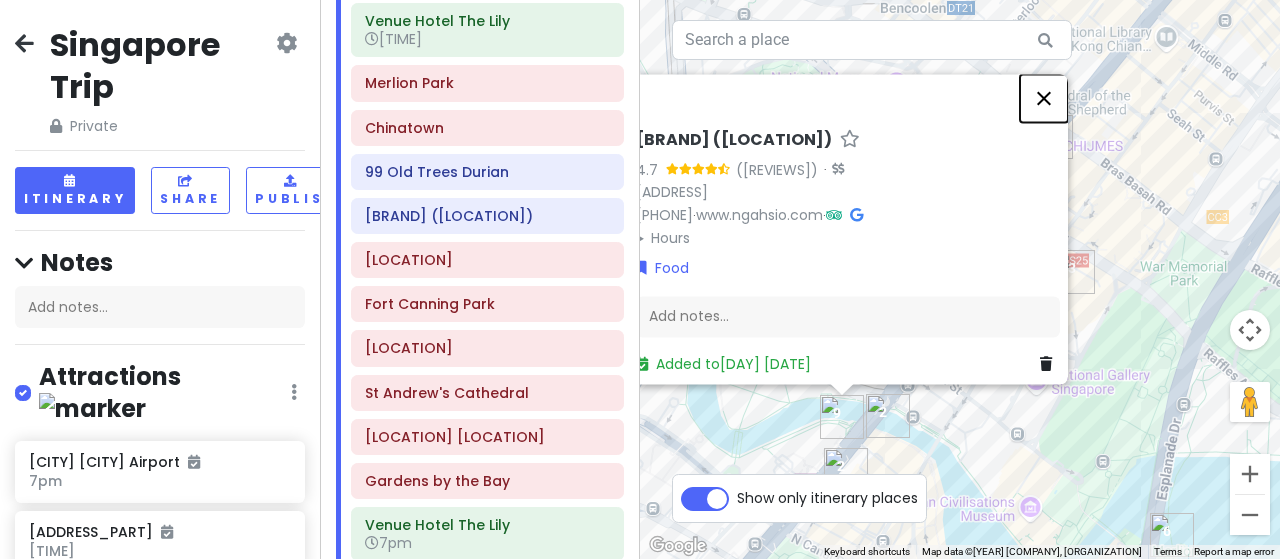 click at bounding box center [1044, 98] 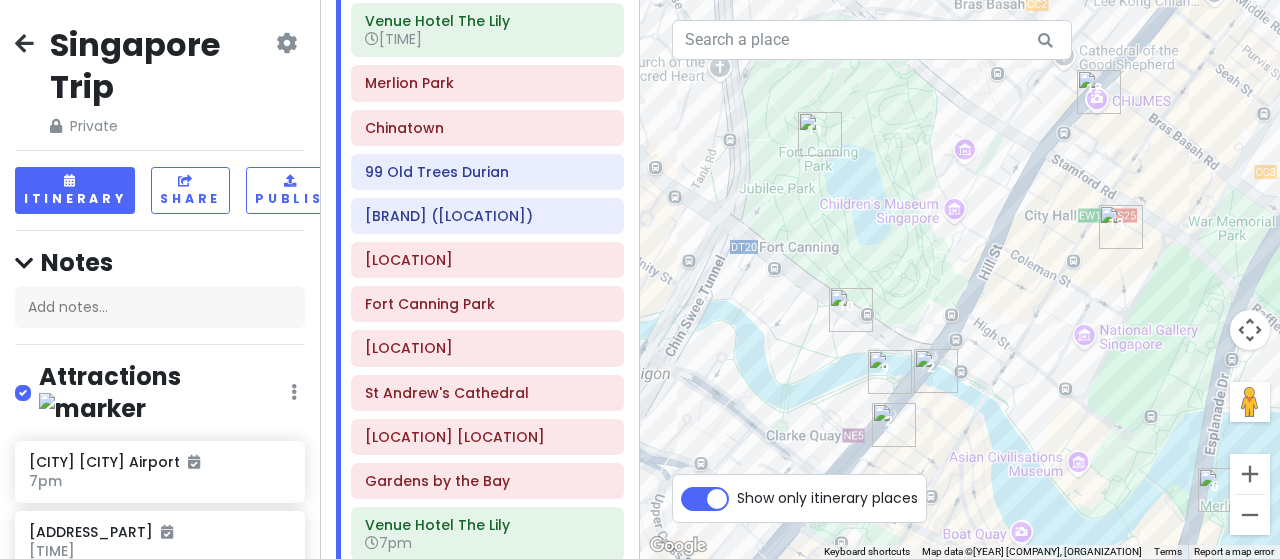 drag, startPoint x: 926, startPoint y: 354, endPoint x: 979, endPoint y: 316, distance: 65.21503 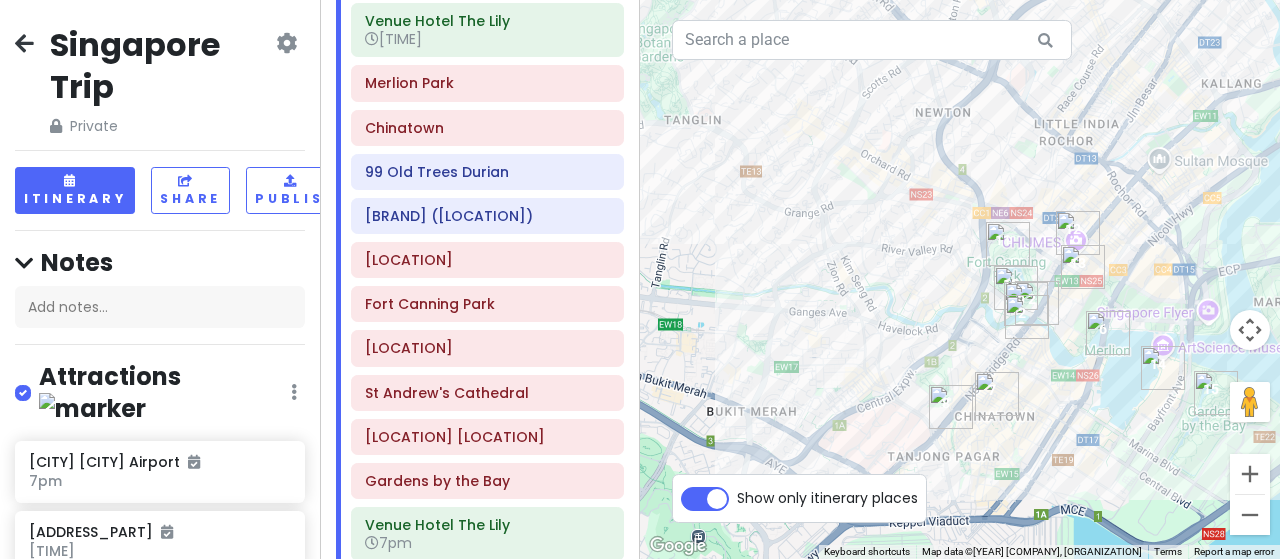 drag, startPoint x: 1046, startPoint y: 311, endPoint x: 1105, endPoint y: 301, distance: 59.841457 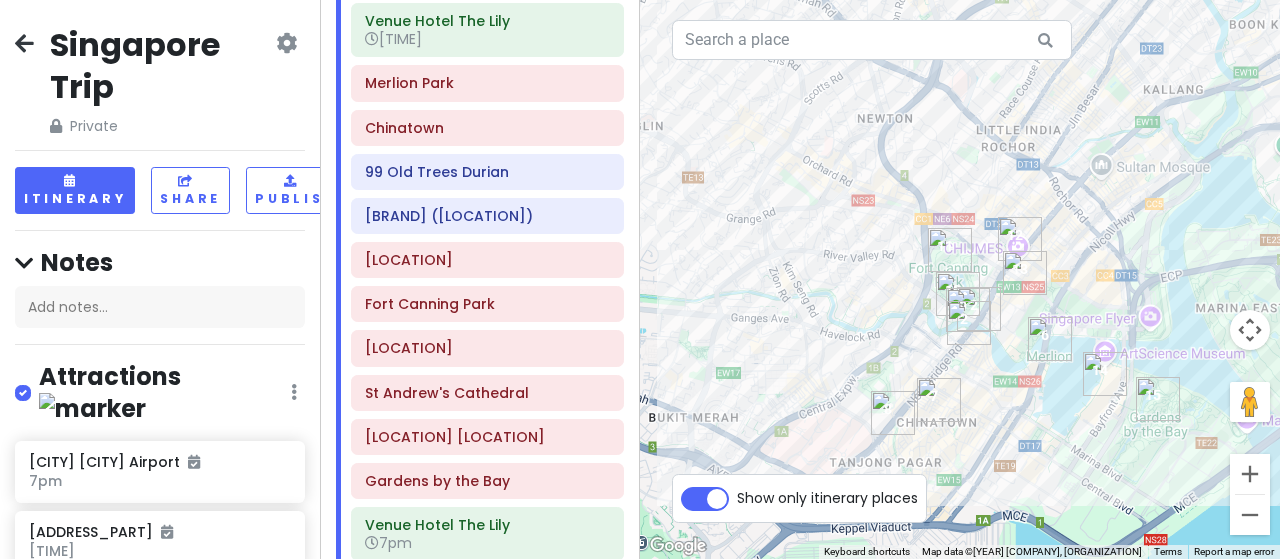 drag, startPoint x: 880, startPoint y: 296, endPoint x: 808, endPoint y: 306, distance: 72.691124 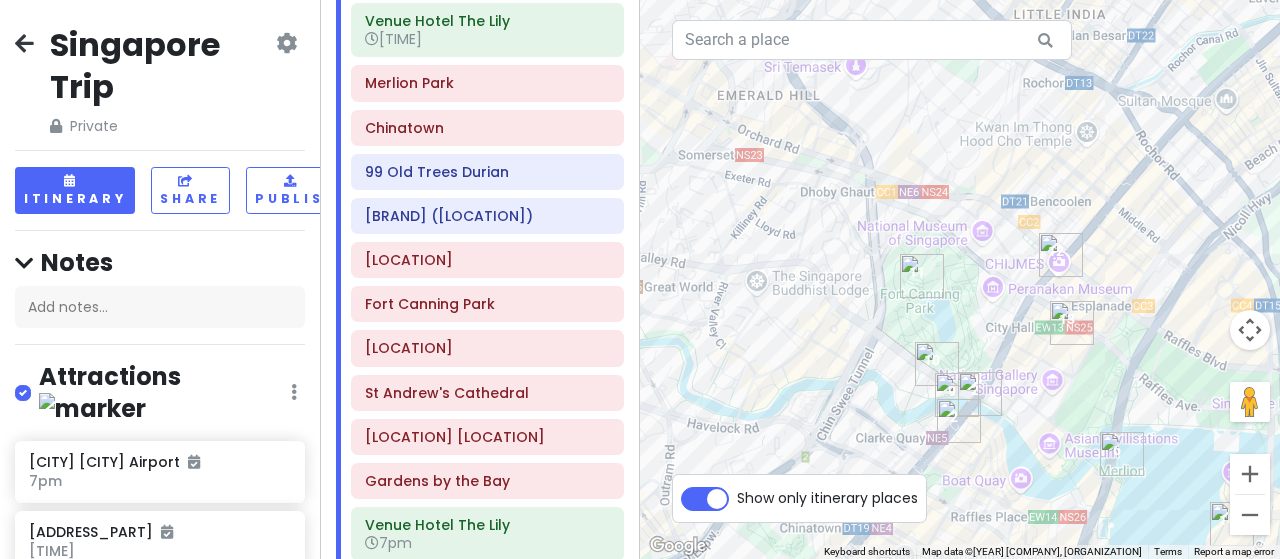 drag, startPoint x: 918, startPoint y: 287, endPoint x: 850, endPoint y: 329, distance: 79.924965 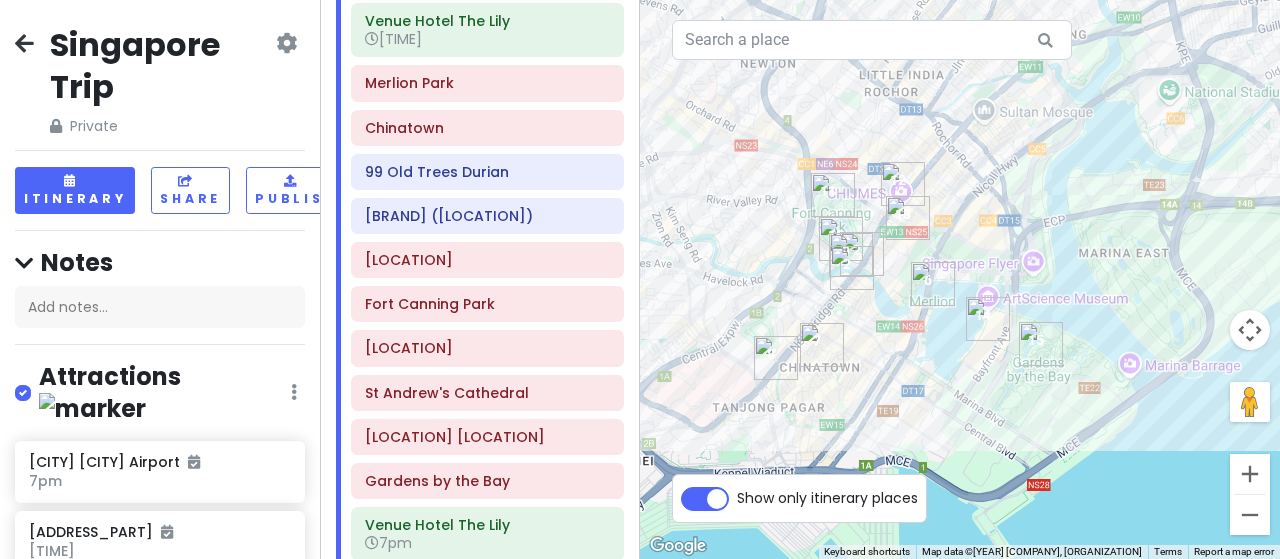 drag, startPoint x: 935, startPoint y: 388, endPoint x: 862, endPoint y: 314, distance: 103.947105 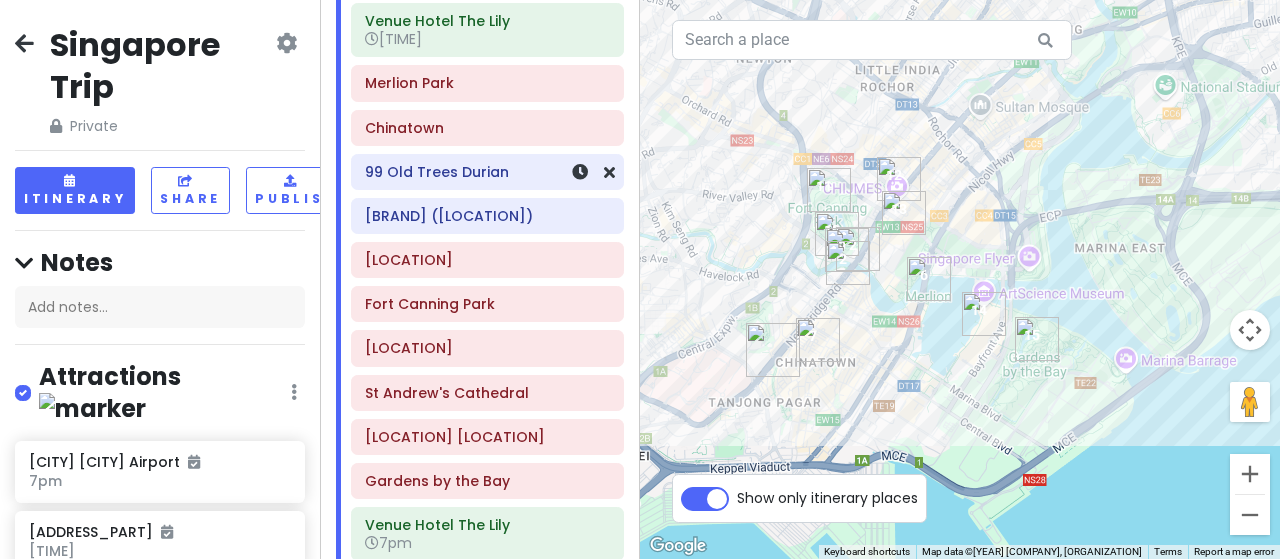 click on "99 Old Trees Durian" at bounding box center [487, 172] 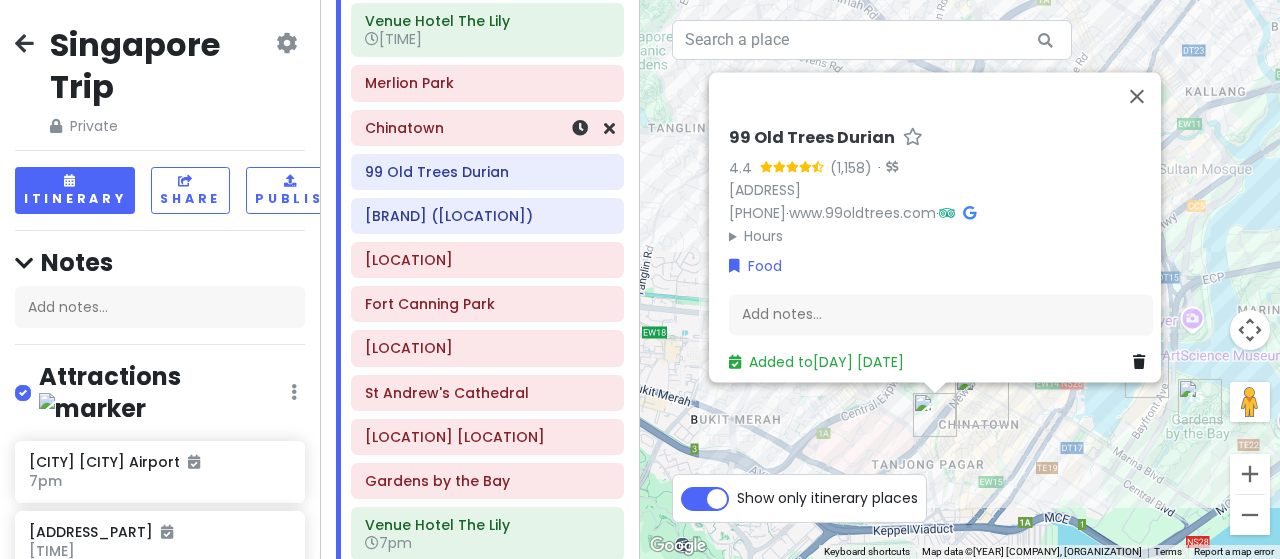 click on "Chinatown" at bounding box center (487, 128) 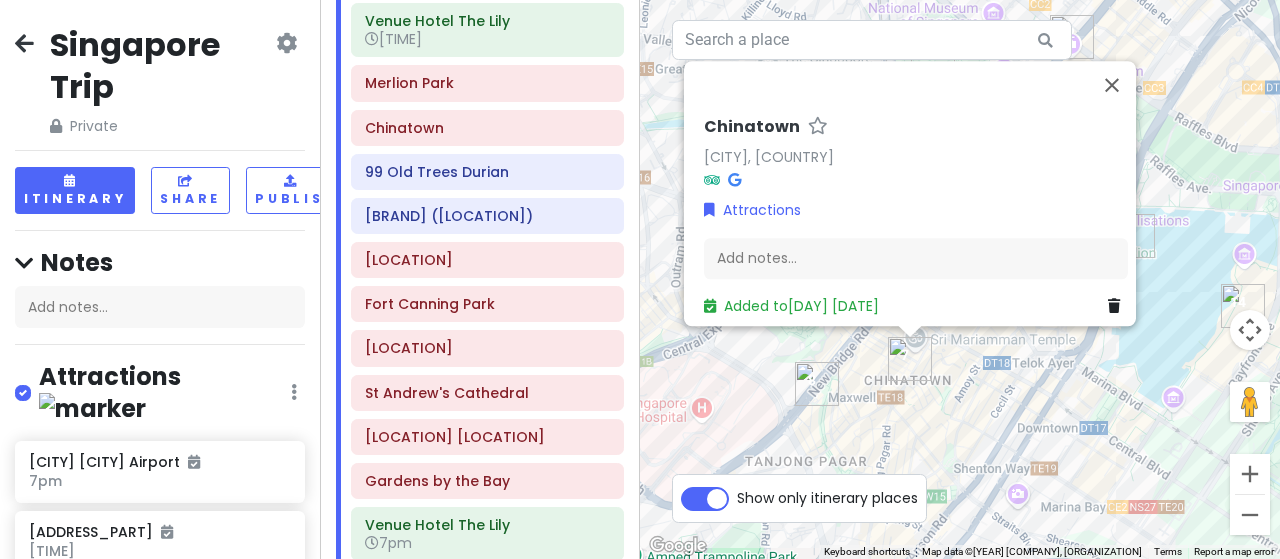 drag, startPoint x: 1074, startPoint y: 421, endPoint x: 1000, endPoint y: 443, distance: 77.201035 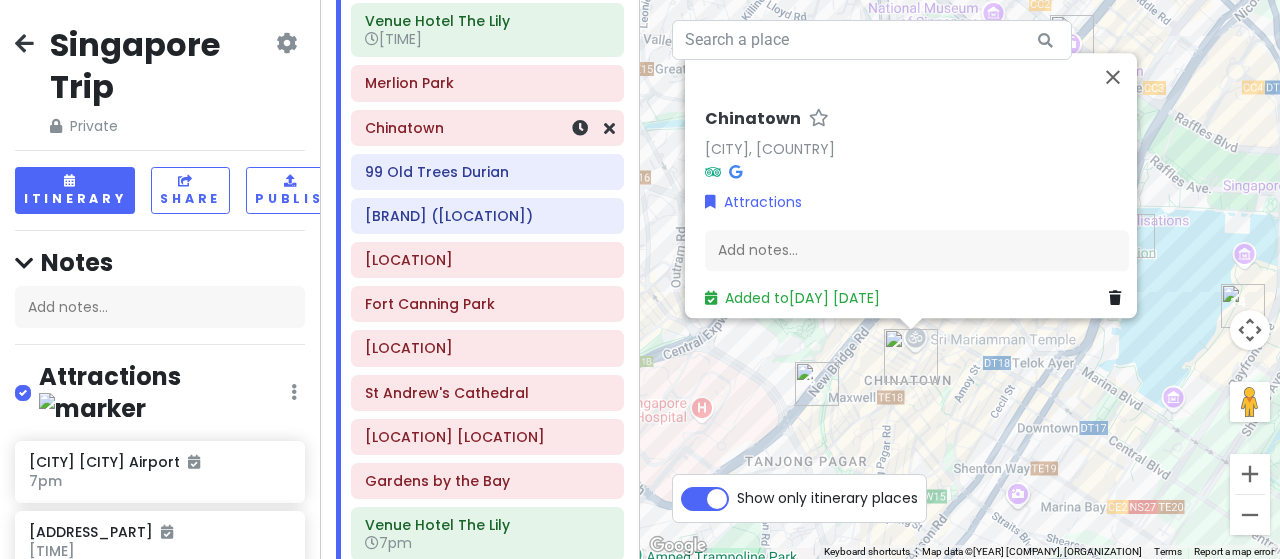 click on "Chinatown" at bounding box center (487, 128) 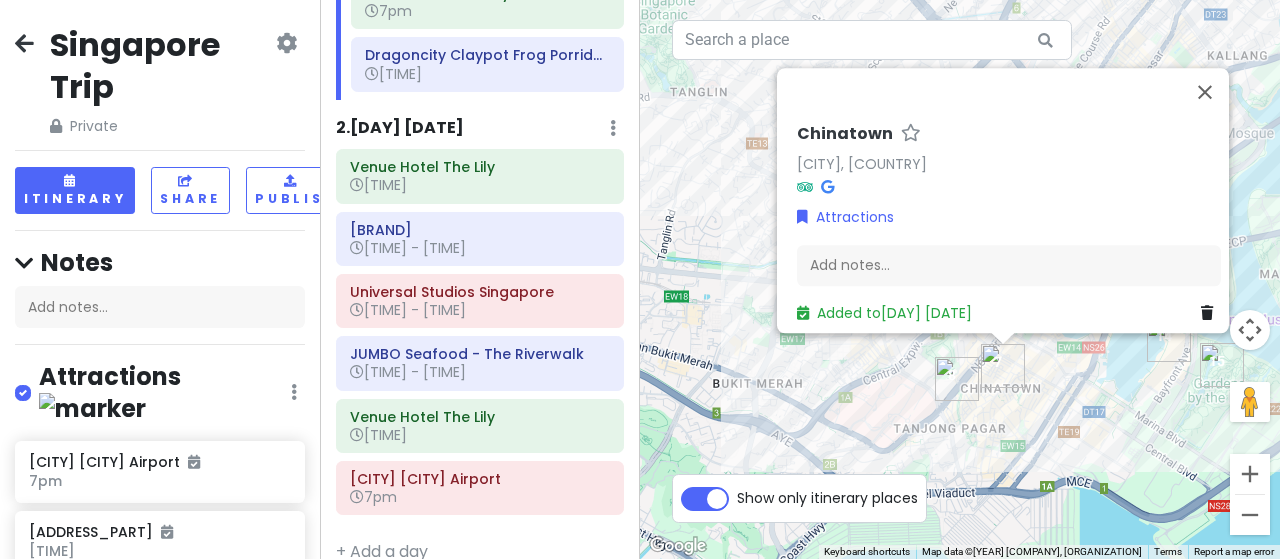 scroll, scrollTop: 946, scrollLeft: 0, axis: vertical 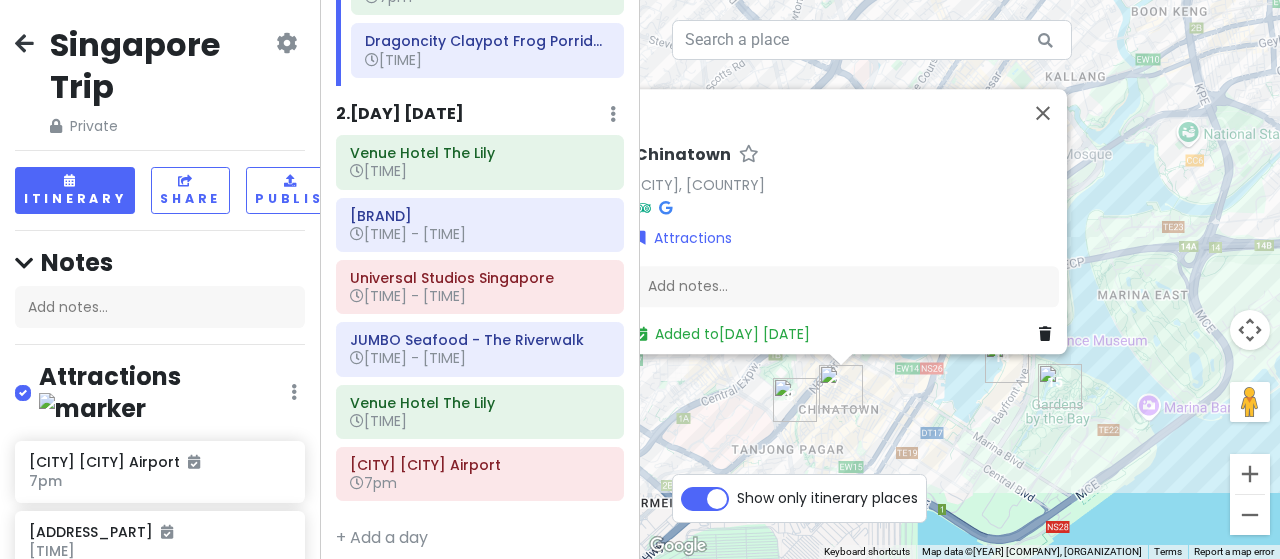 drag, startPoint x: 1147, startPoint y: 383, endPoint x: 979, endPoint y: 404, distance: 169.30742 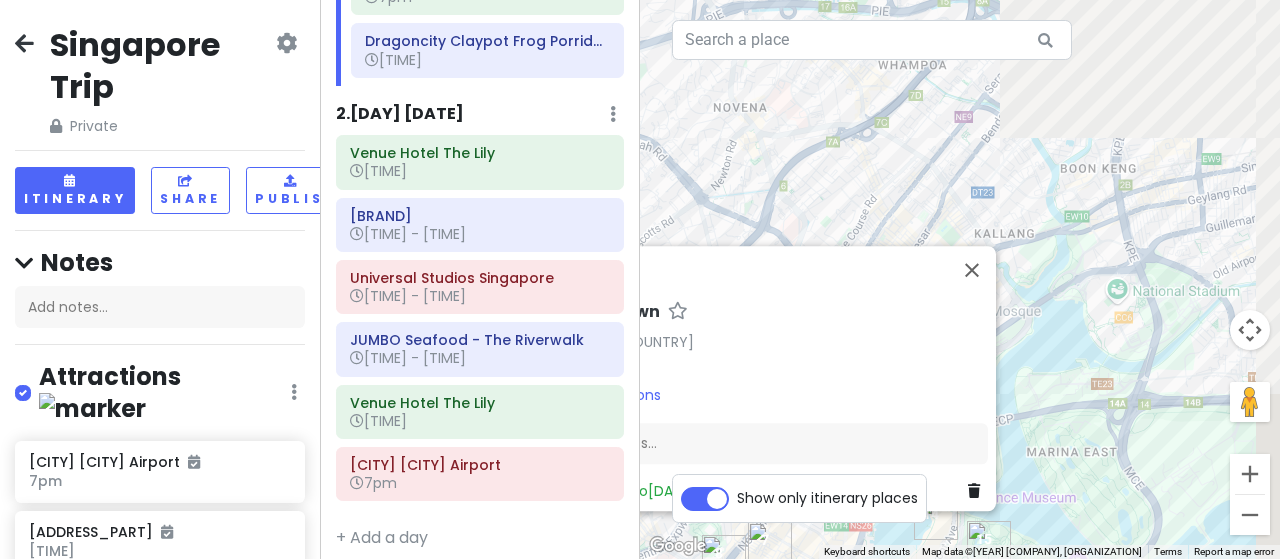 drag, startPoint x: 1150, startPoint y: 177, endPoint x: 1073, endPoint y: 391, distance: 227.4313 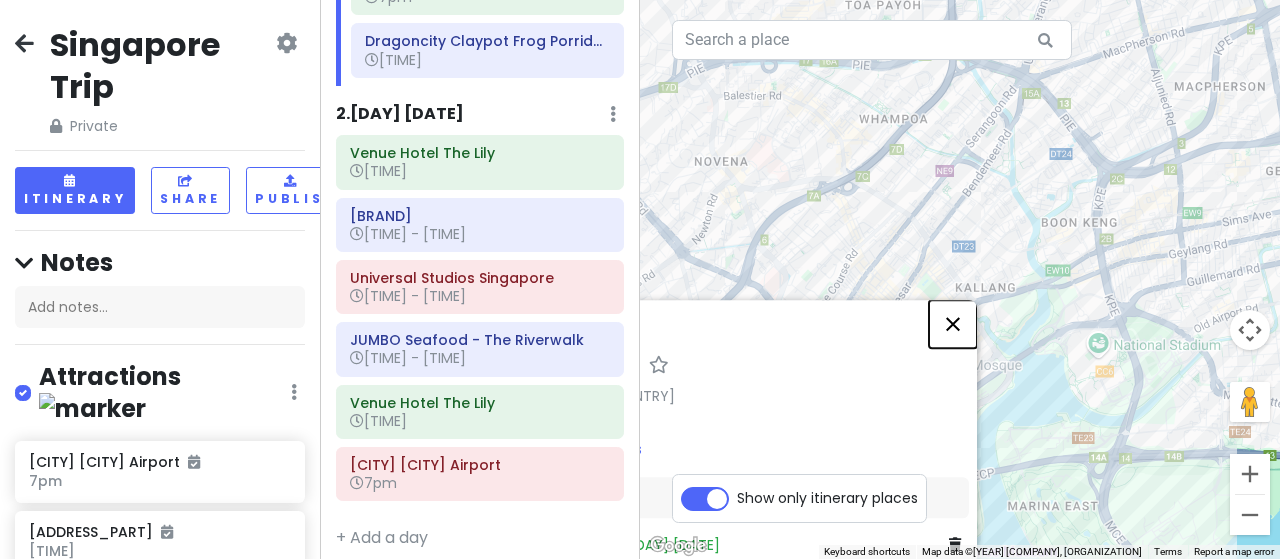click at bounding box center [953, 324] 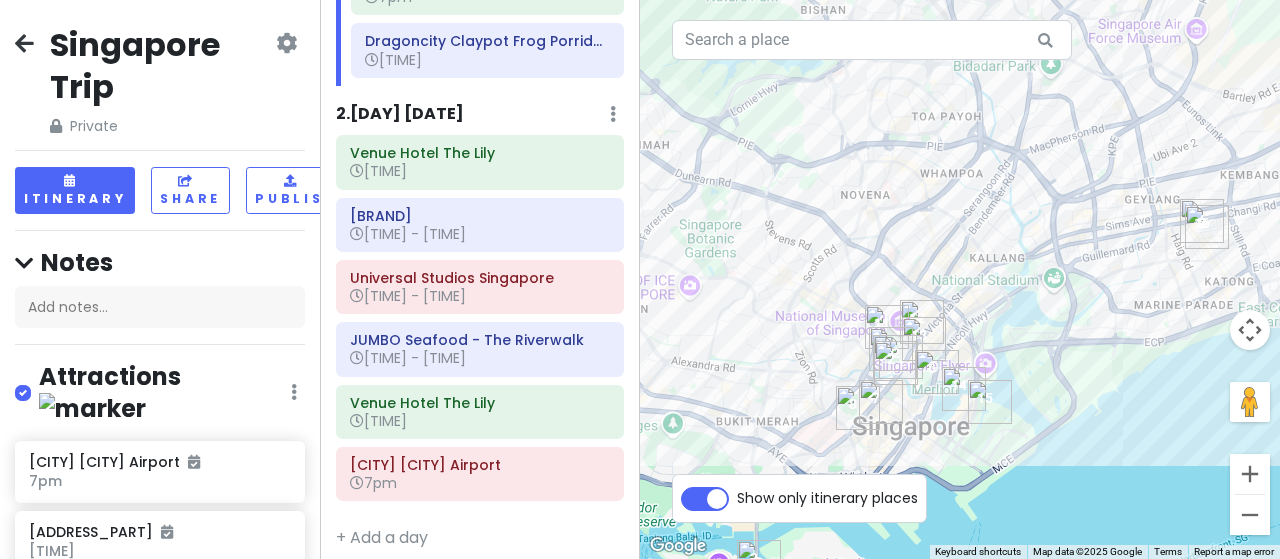 drag, startPoint x: 865, startPoint y: 375, endPoint x: 880, endPoint y: 325, distance: 52.201534 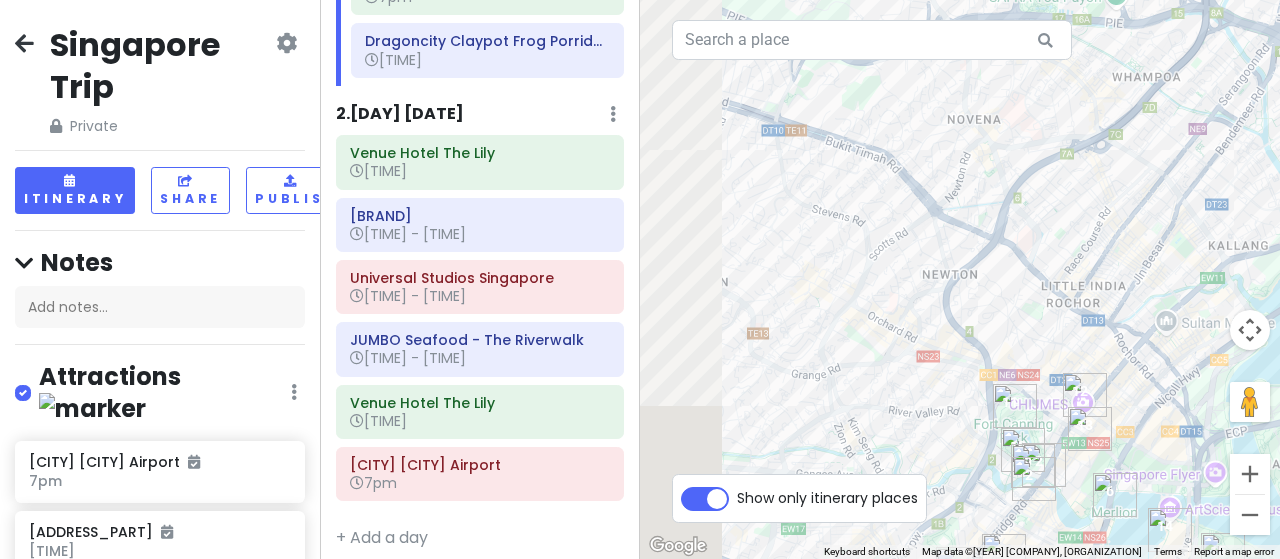 drag, startPoint x: 902, startPoint y: 338, endPoint x: 1093, endPoint y: 416, distance: 206.31287 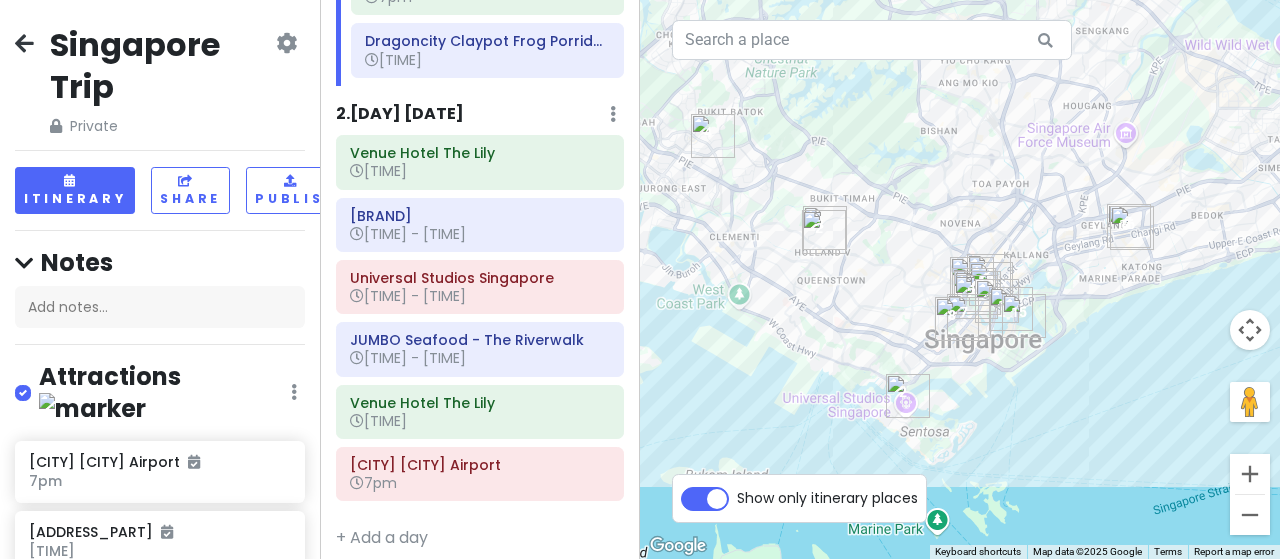 drag, startPoint x: 981, startPoint y: 369, endPoint x: 890, endPoint y: 309, distance: 109 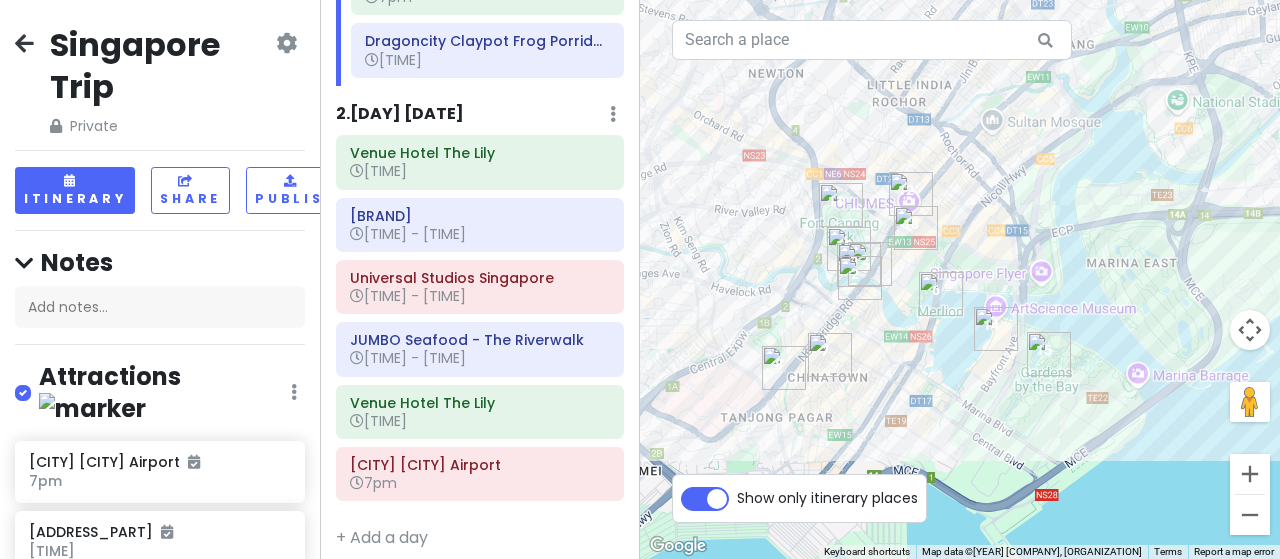 drag, startPoint x: 861, startPoint y: 313, endPoint x: 863, endPoint y: 384, distance: 71.02816 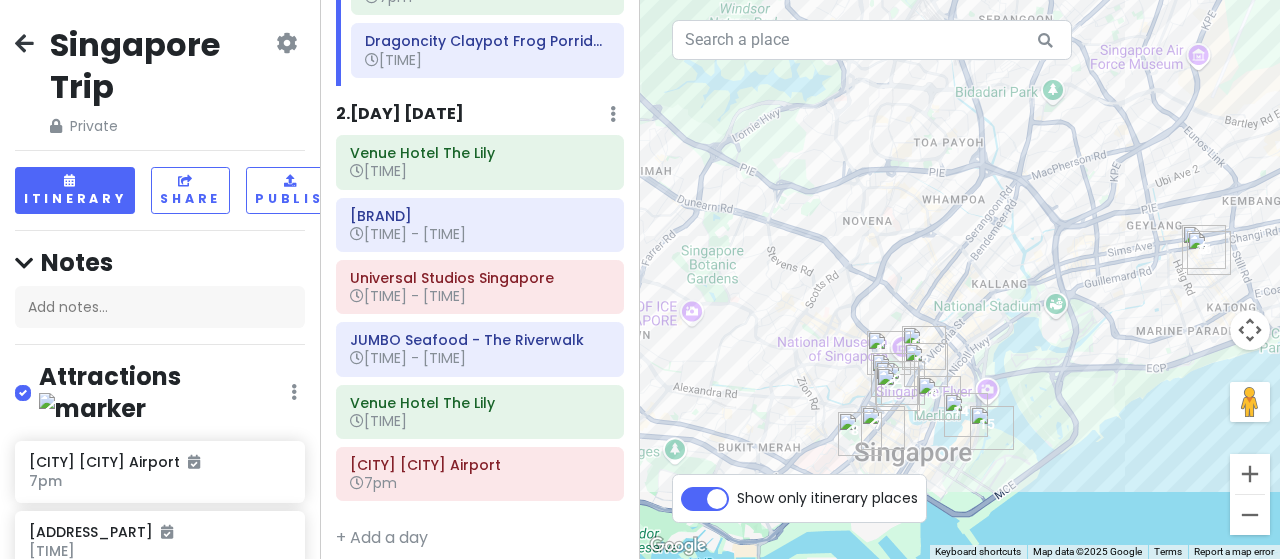 drag, startPoint x: 840, startPoint y: 239, endPoint x: 876, endPoint y: 310, distance: 79.60528 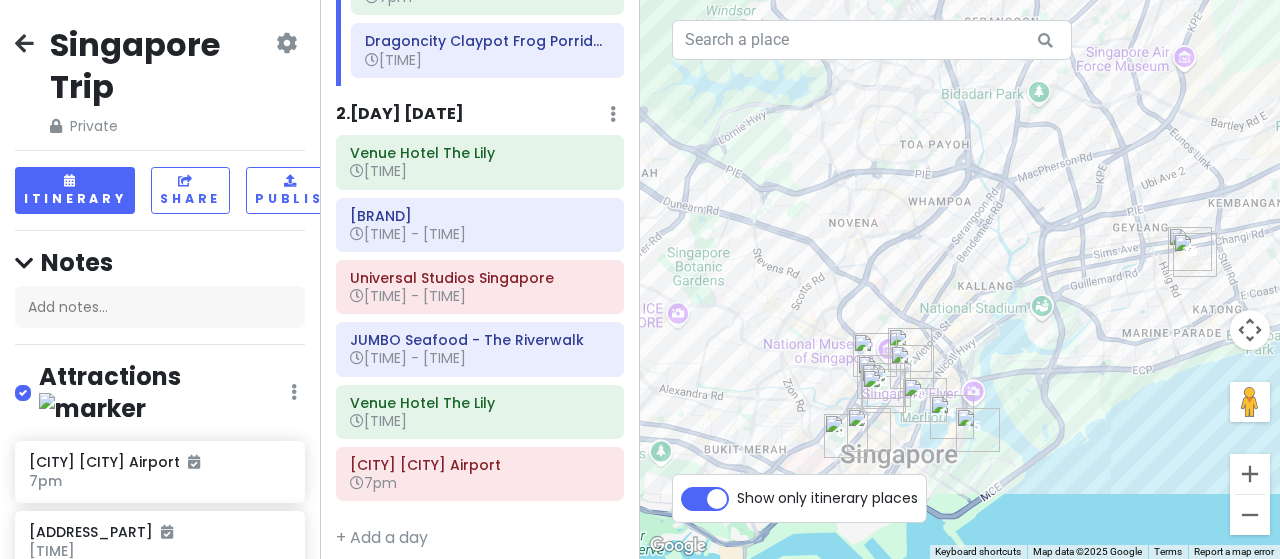 click at bounding box center (960, 279) 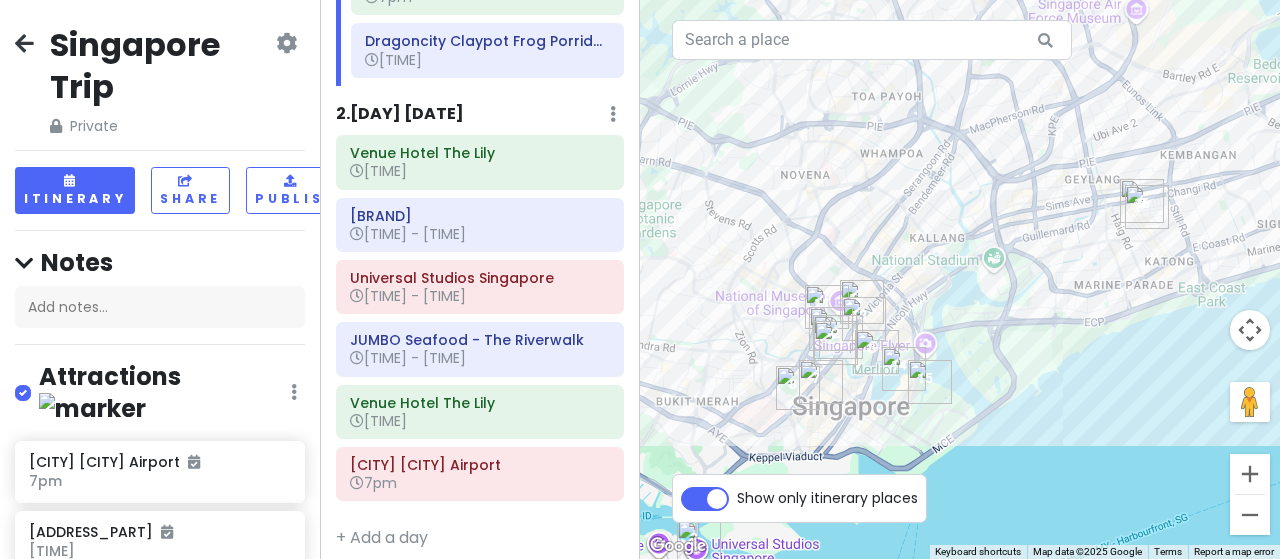 drag, startPoint x: 866, startPoint y: 269, endPoint x: 816, endPoint y: 221, distance: 69.31089 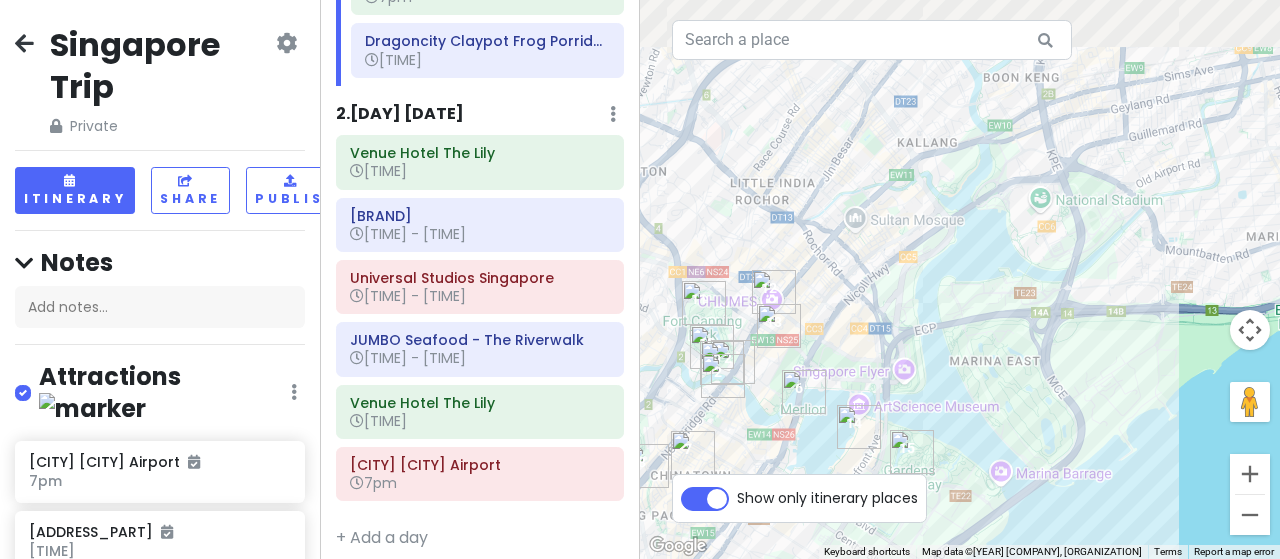 drag, startPoint x: 912, startPoint y: 247, endPoint x: 882, endPoint y: 309, distance: 68.8767 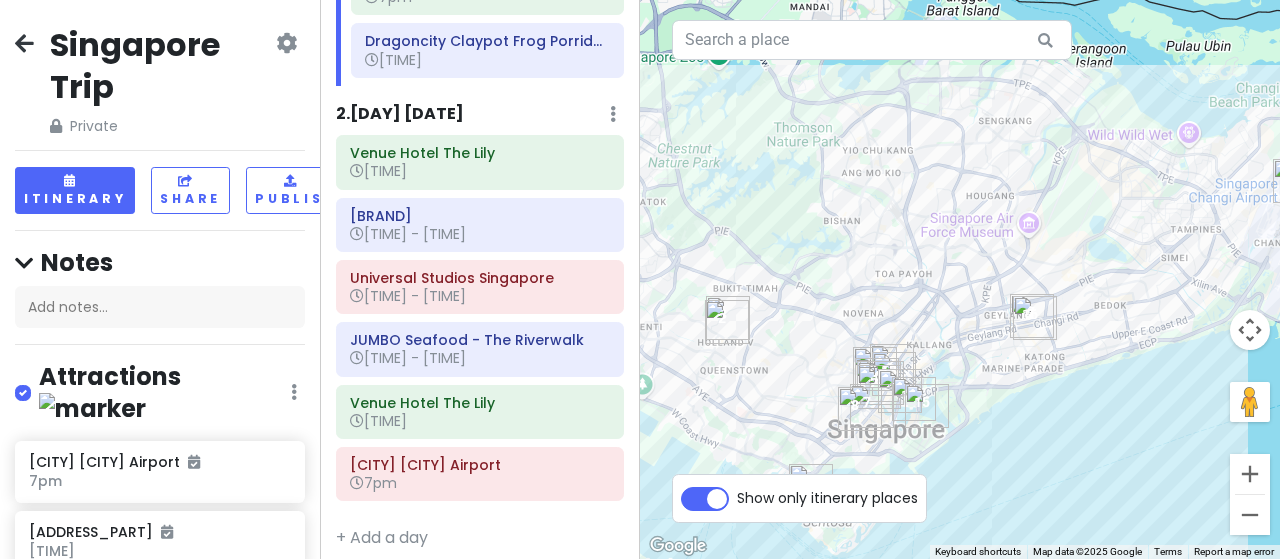 drag, startPoint x: 794, startPoint y: 219, endPoint x: 784, endPoint y: 268, distance: 50.01 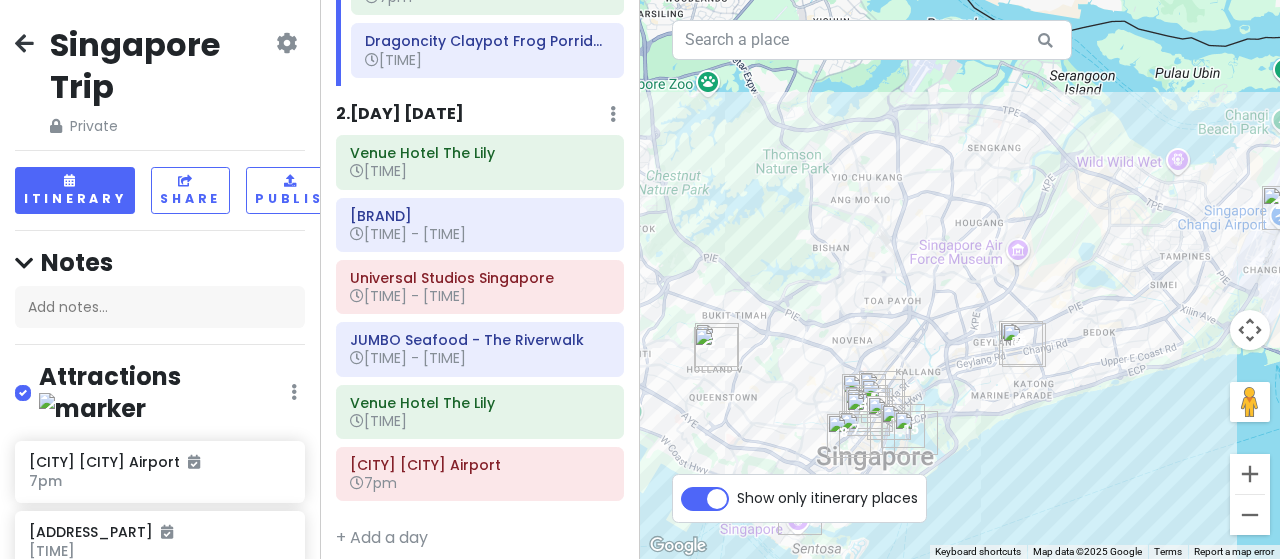 drag, startPoint x: 903, startPoint y: 233, endPoint x: 910, endPoint y: 270, distance: 37.65634 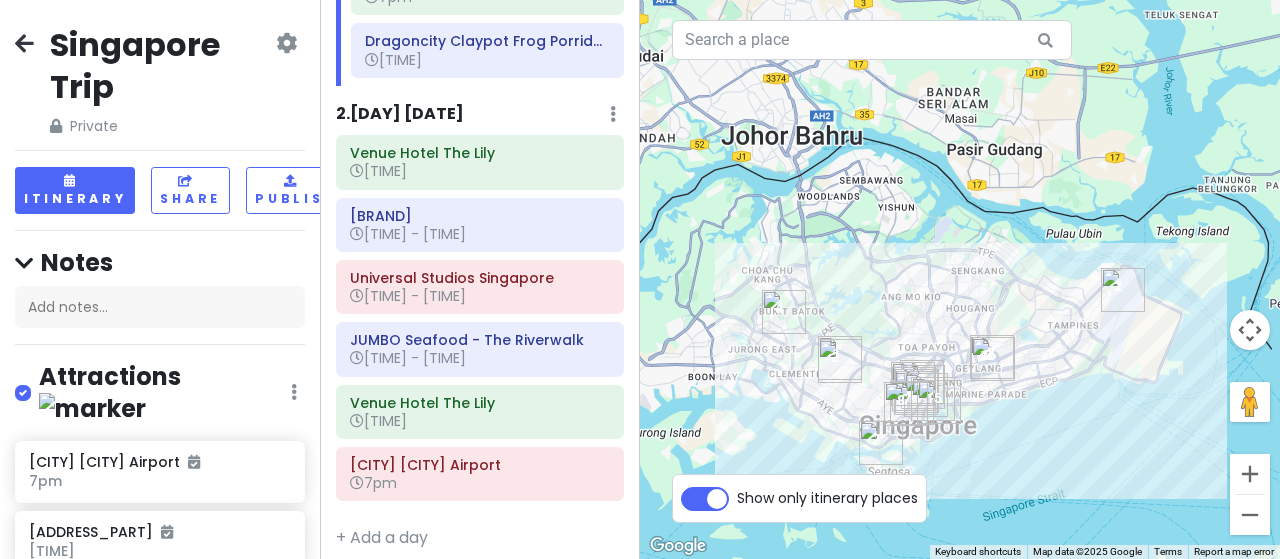 drag, startPoint x: 904, startPoint y: 228, endPoint x: 932, endPoint y: 295, distance: 72.615425 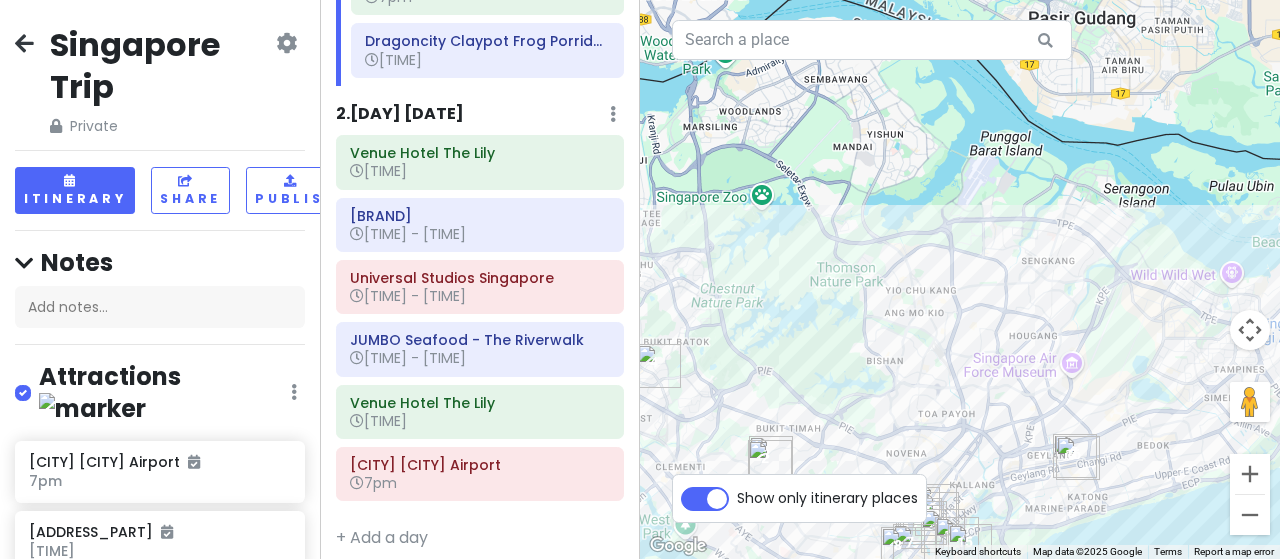 drag, startPoint x: 885, startPoint y: 299, endPoint x: 890, endPoint y: 220, distance: 79.15807 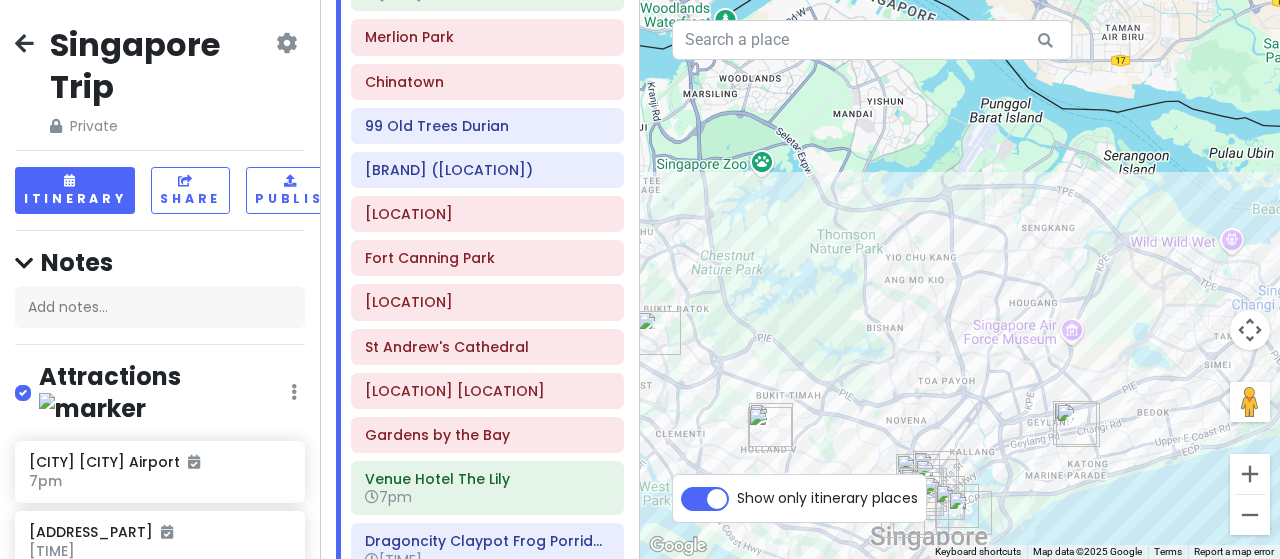 scroll, scrollTop: 0, scrollLeft: 0, axis: both 